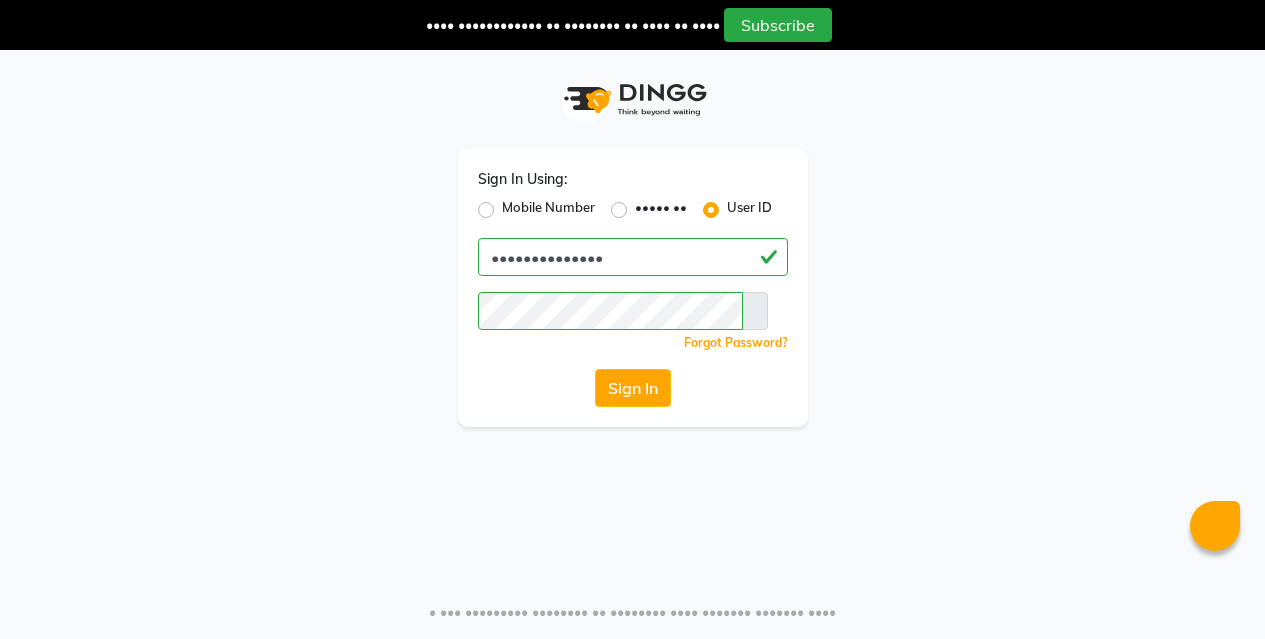 scroll, scrollTop: 0, scrollLeft: 0, axis: both 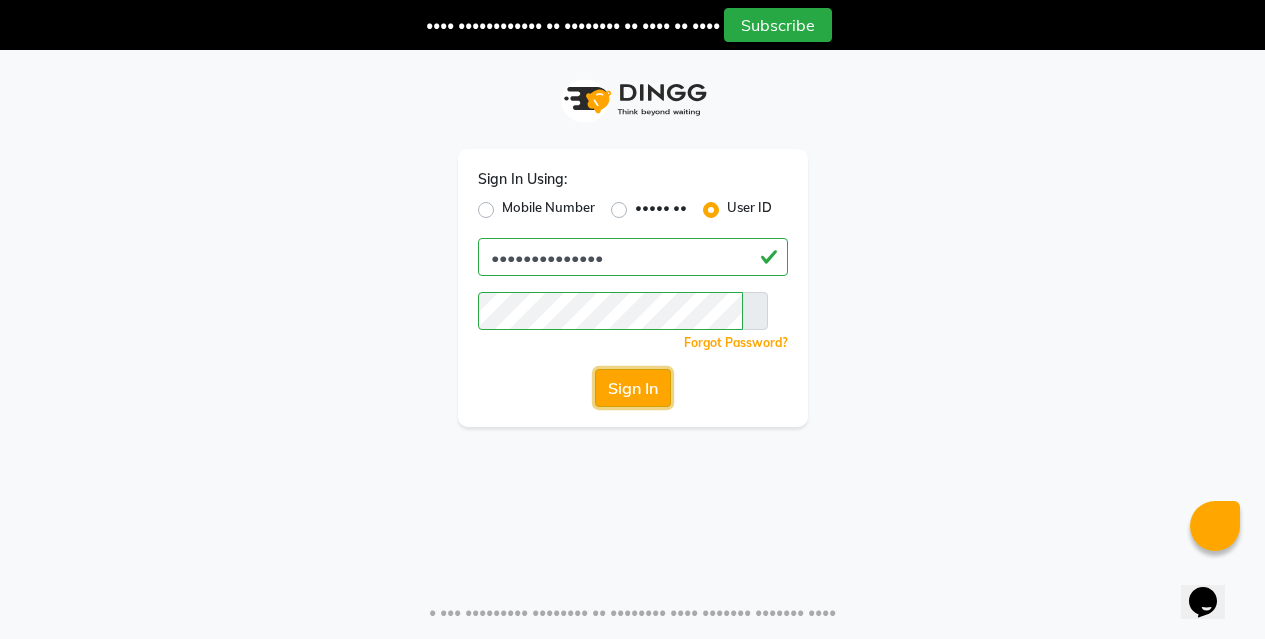 click on "Sign In" at bounding box center (633, 388) 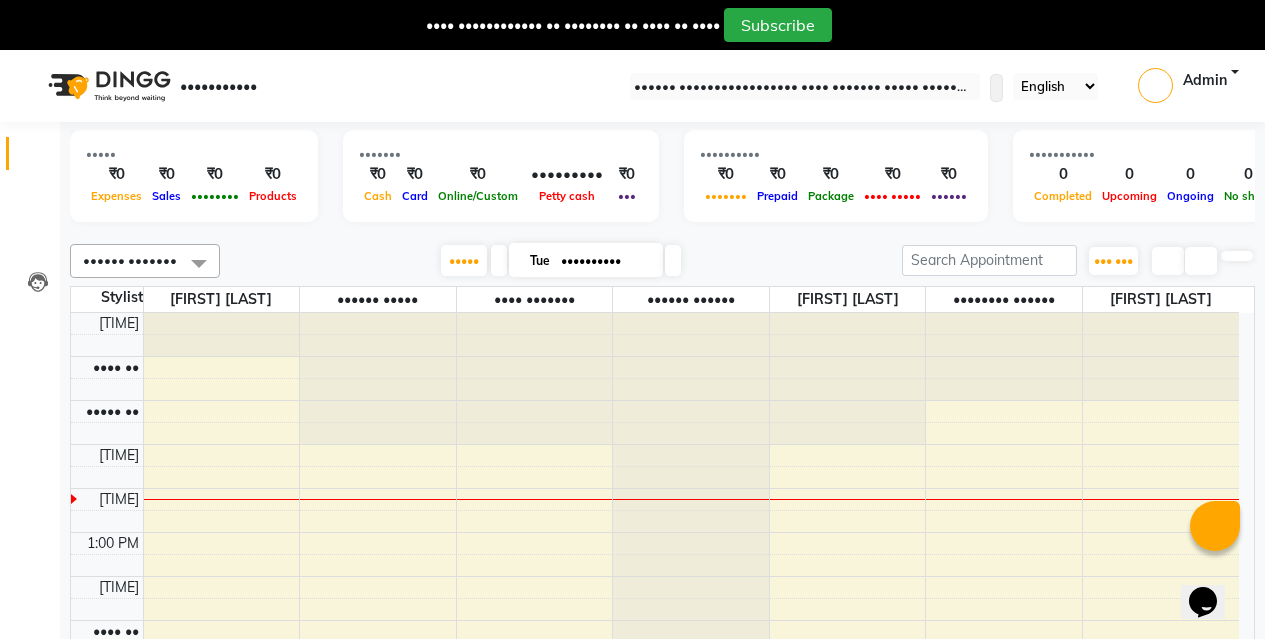 scroll, scrollTop: 0, scrollLeft: 0, axis: both 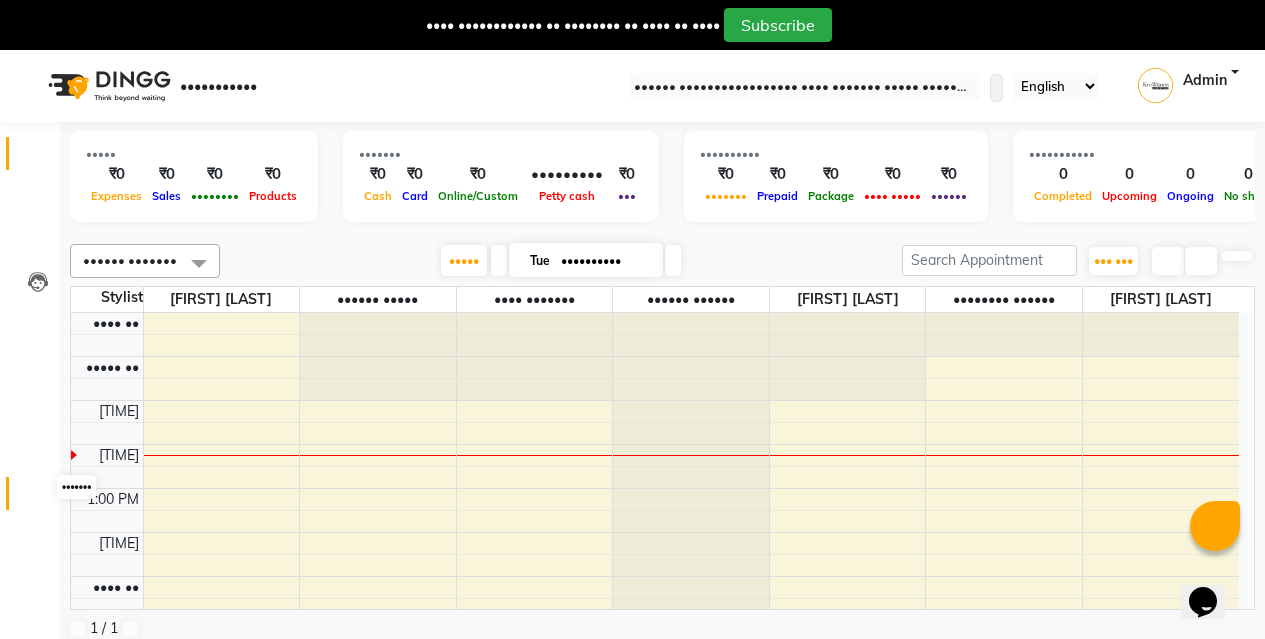 click at bounding box center [38, 498] 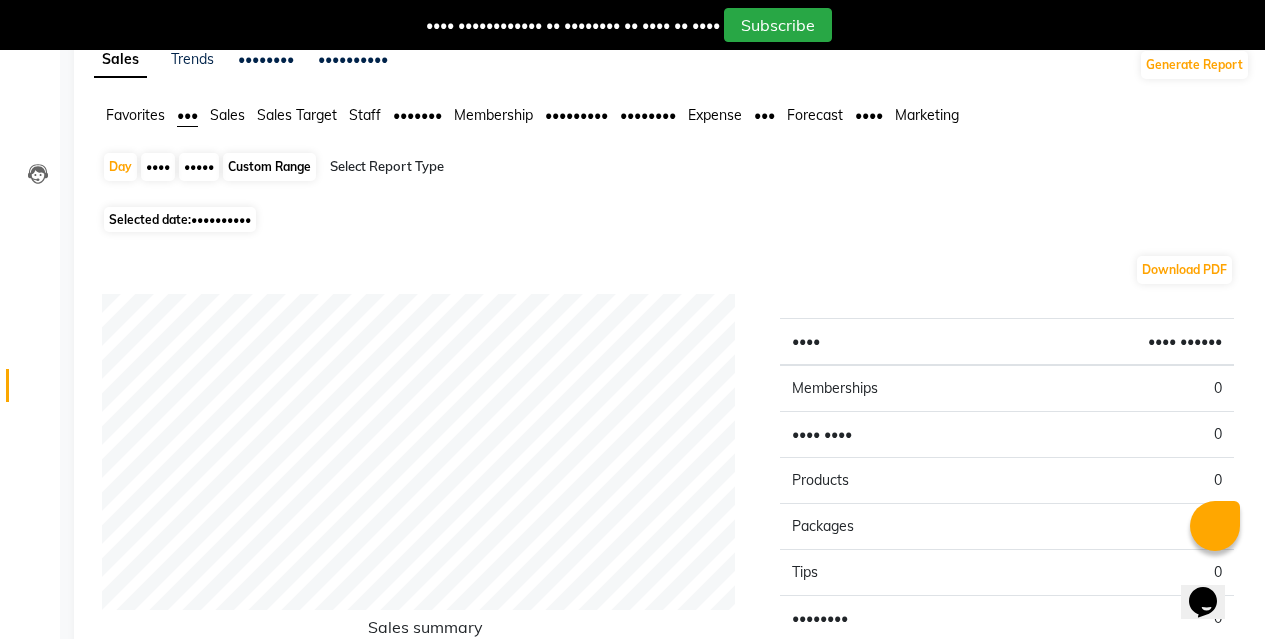 scroll, scrollTop: 200, scrollLeft: 0, axis: vertical 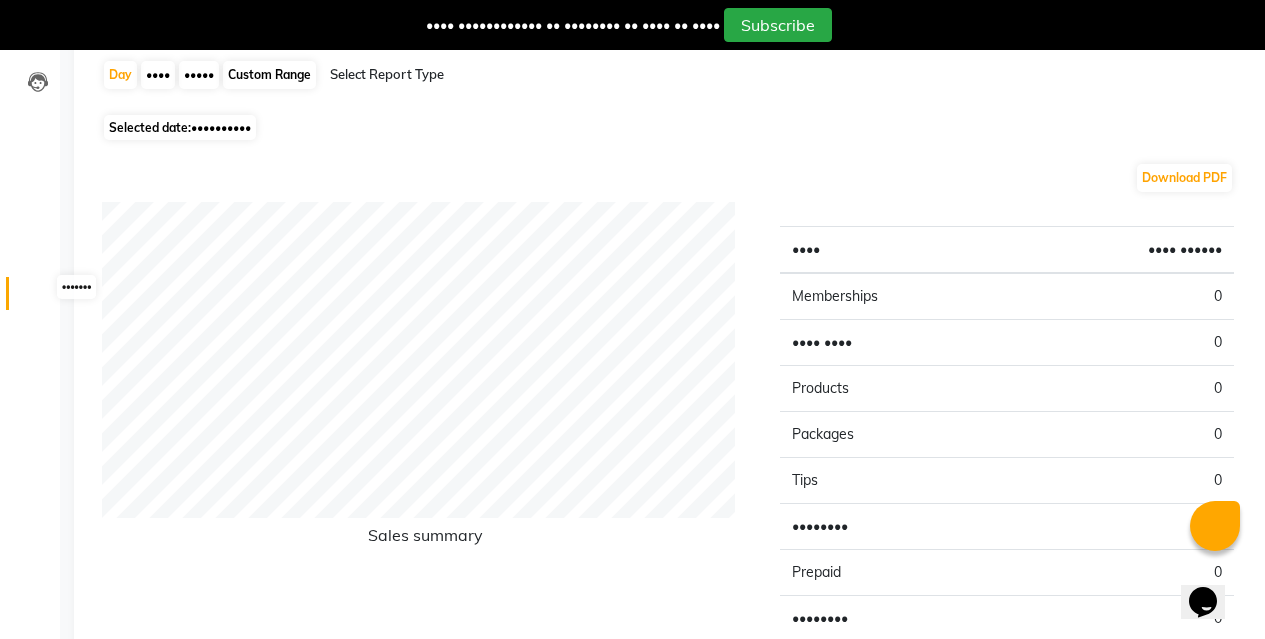 click at bounding box center [37, 298] 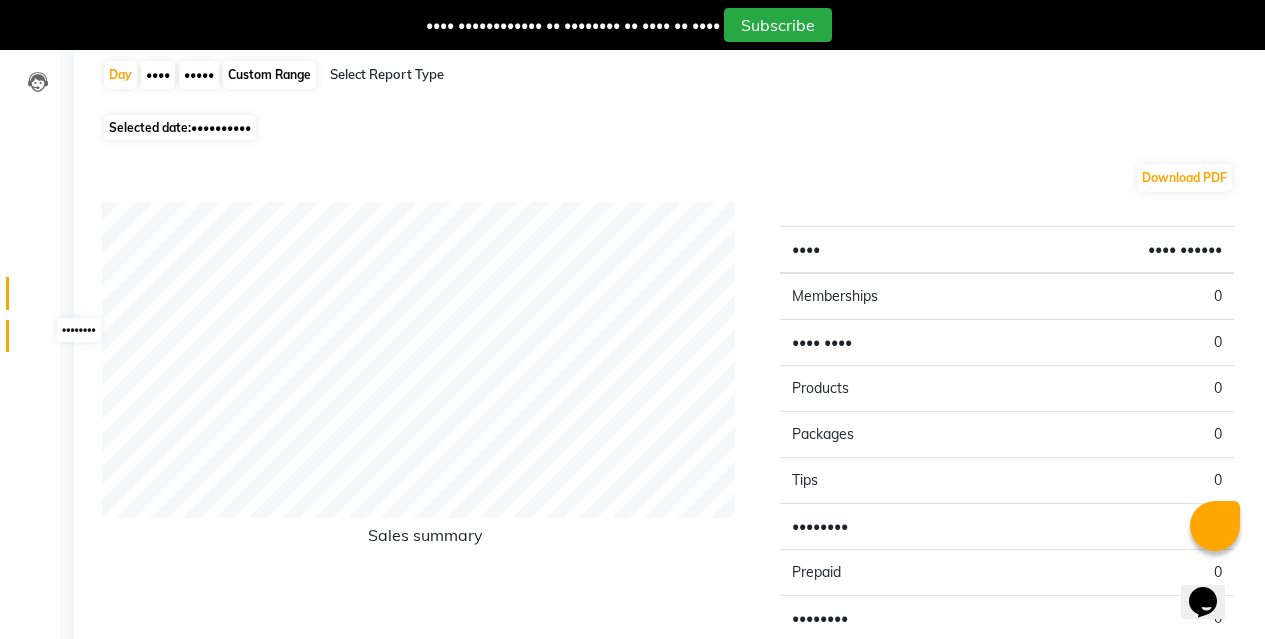 click at bounding box center (38, 341) 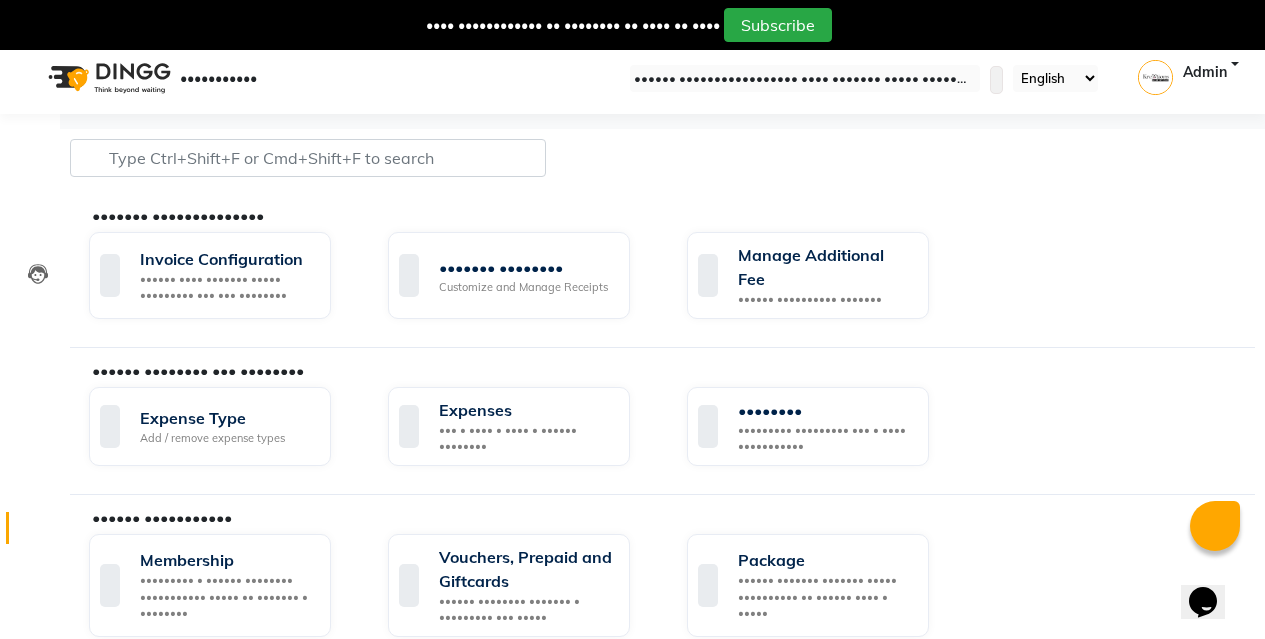 scroll, scrollTop: 0, scrollLeft: 0, axis: both 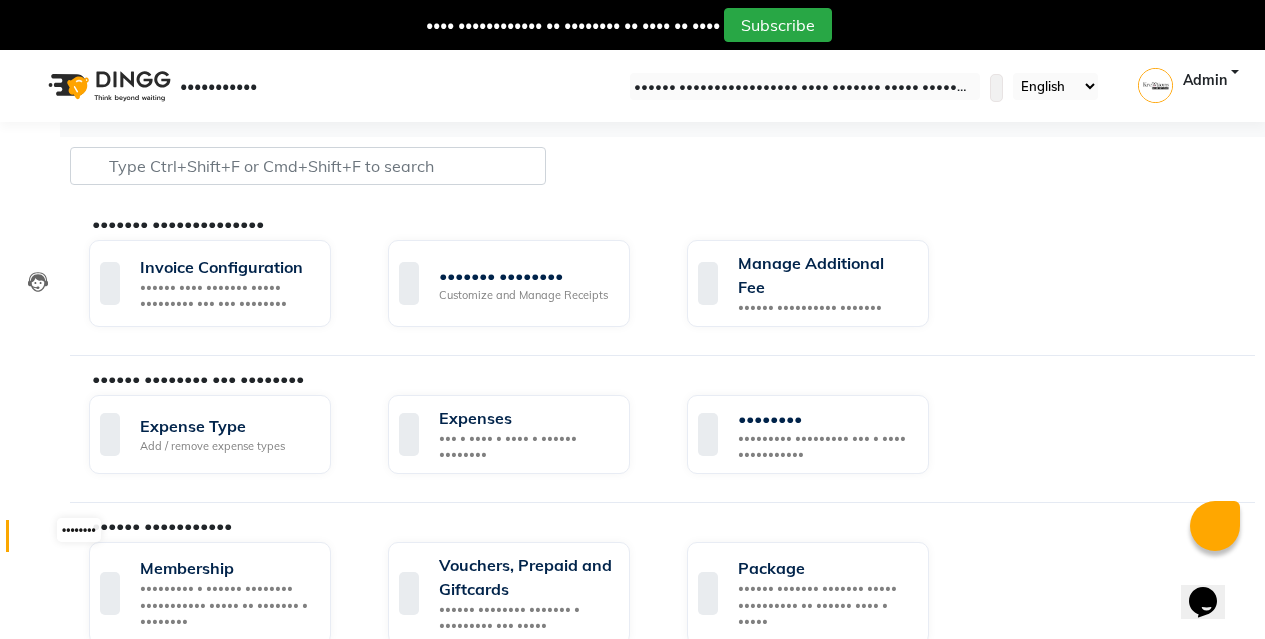 click at bounding box center [37, 541] 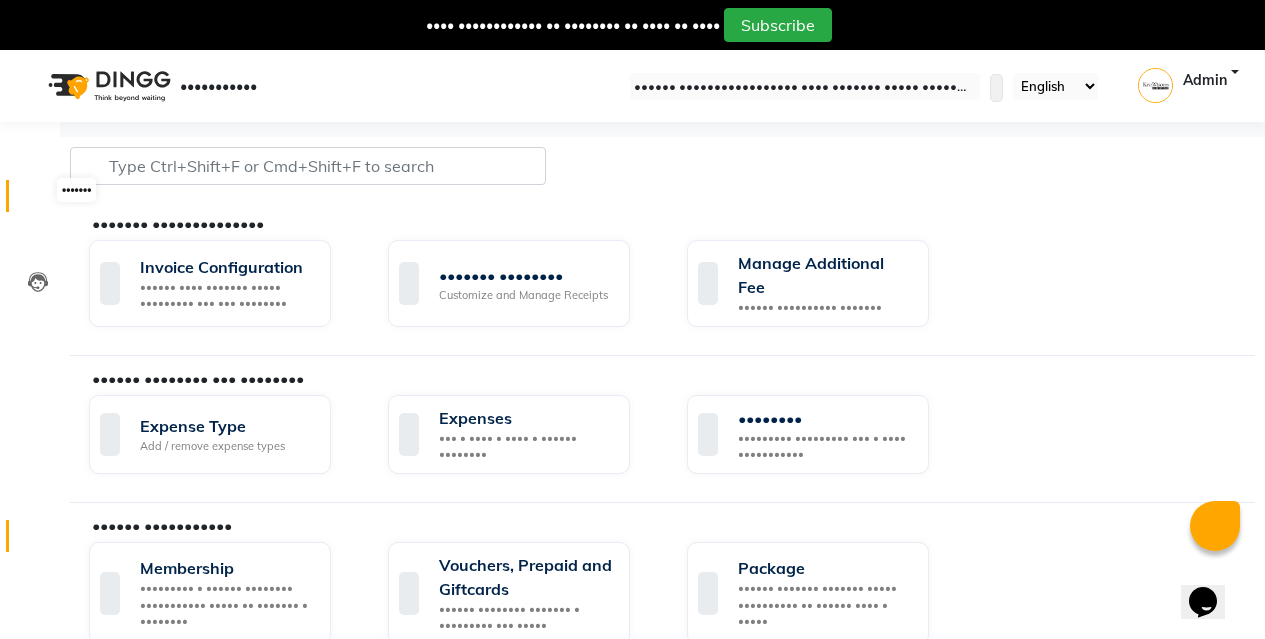 click at bounding box center (38, 201) 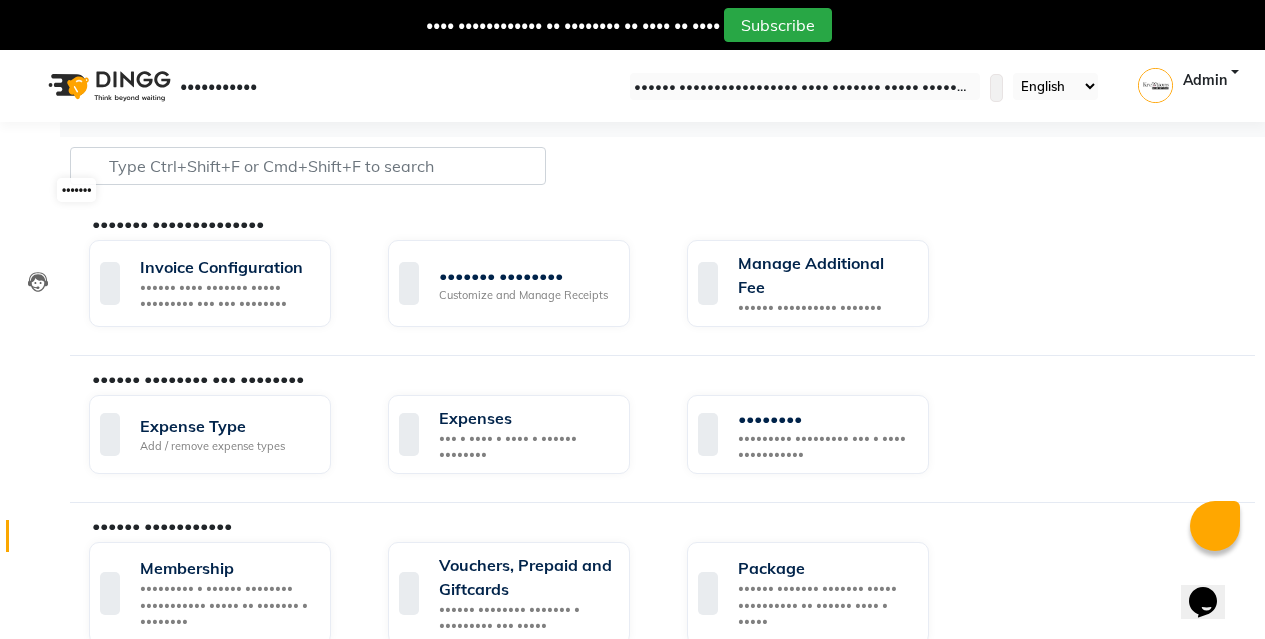 scroll, scrollTop: 50, scrollLeft: 0, axis: vertical 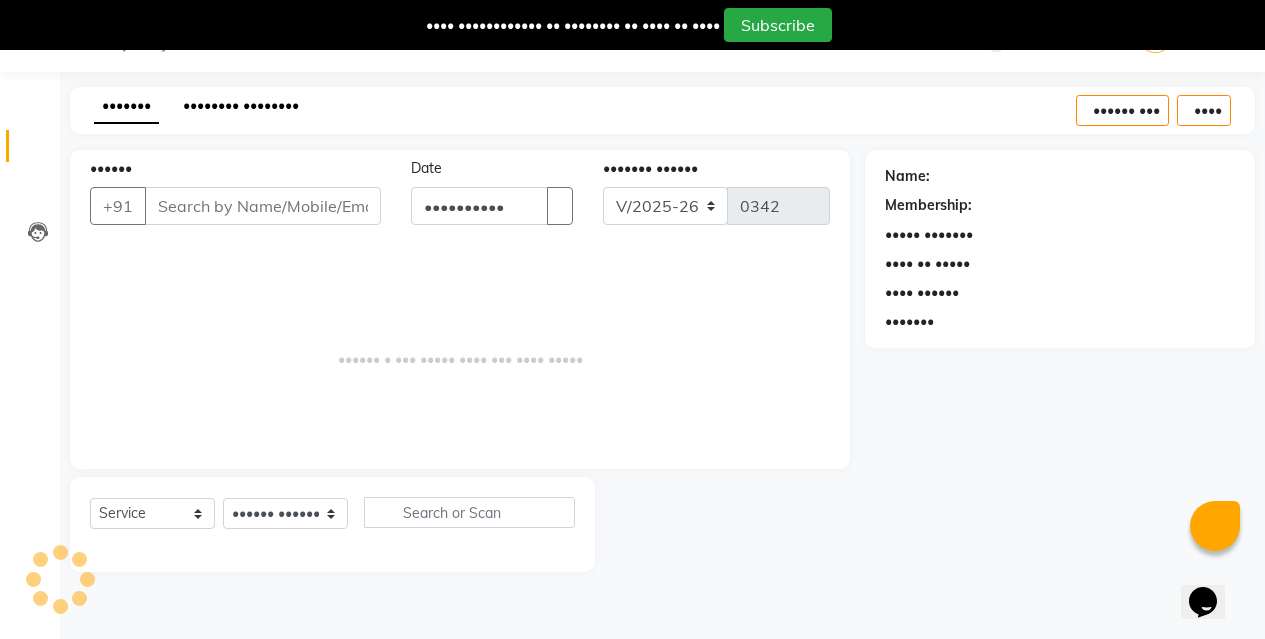 click on "•••••••• ••••••••" at bounding box center [241, 105] 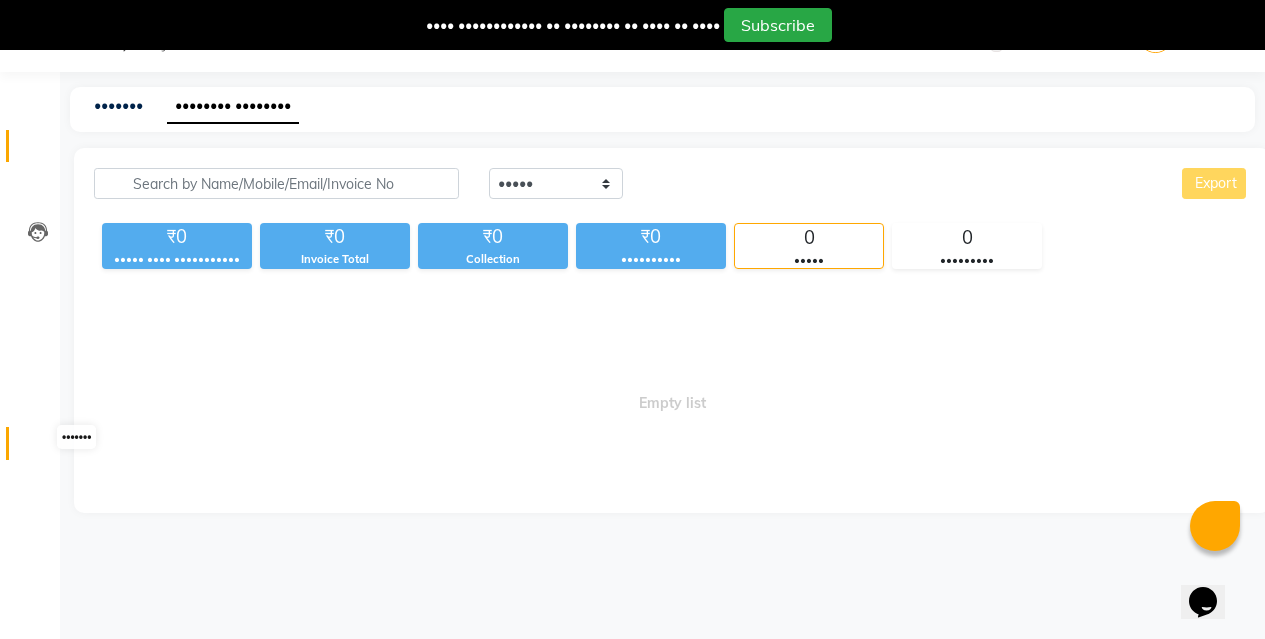 click at bounding box center (37, 448) 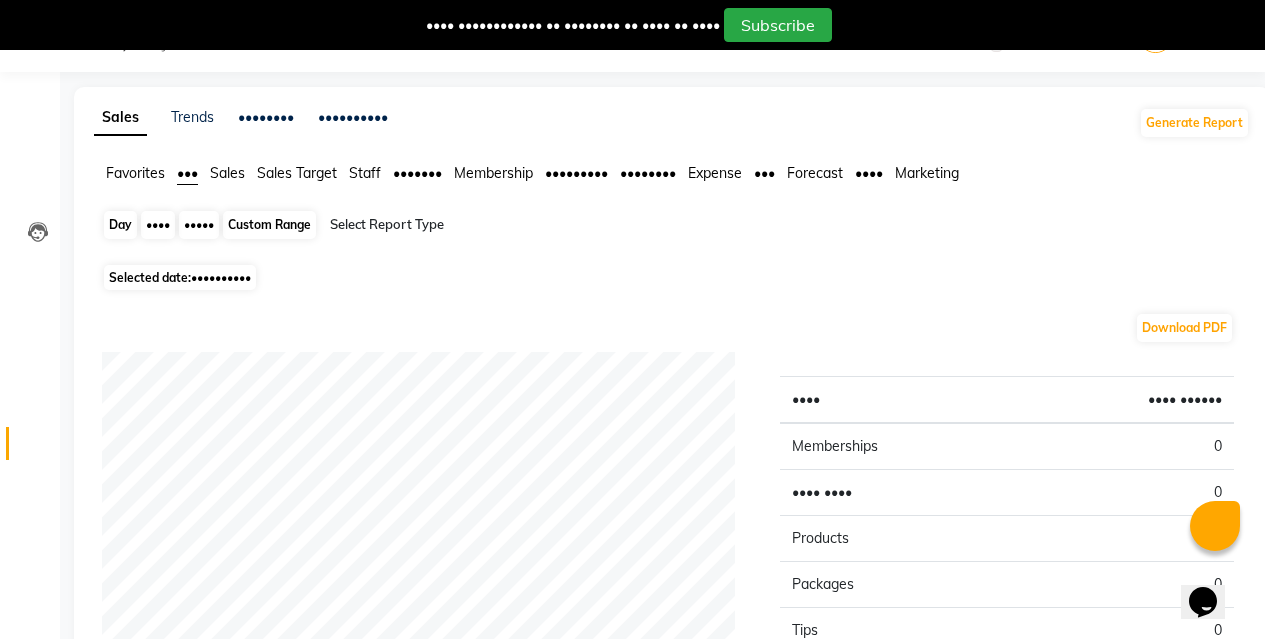 click on "Day" at bounding box center [120, 225] 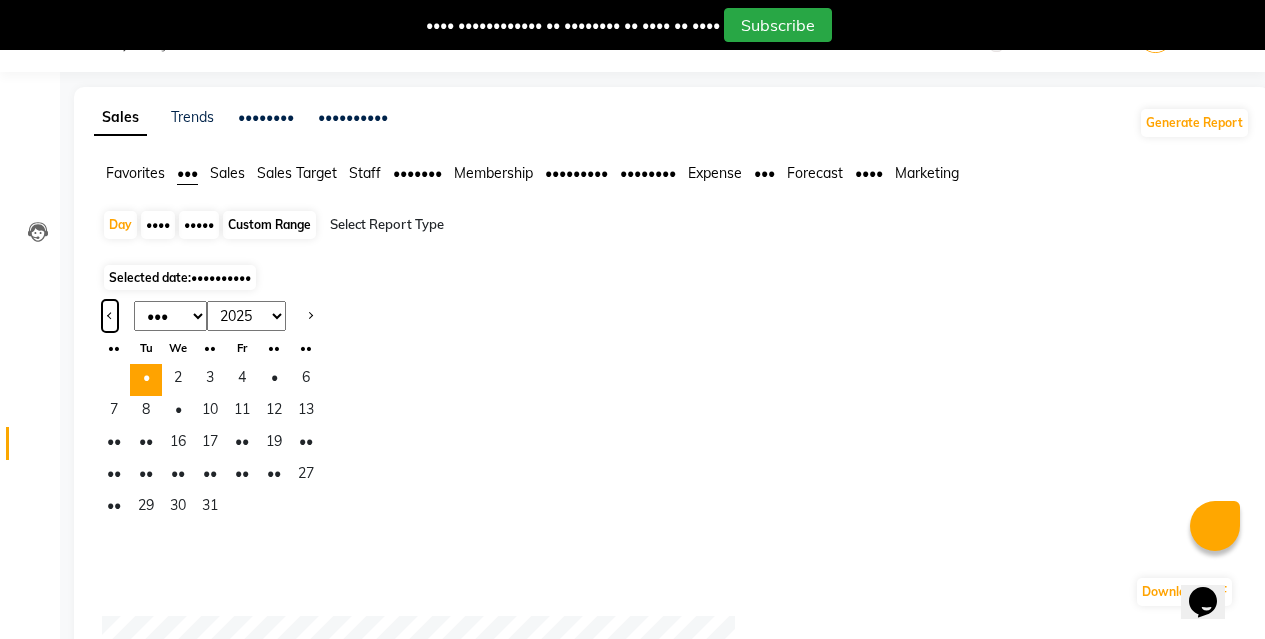 click at bounding box center (110, 314) 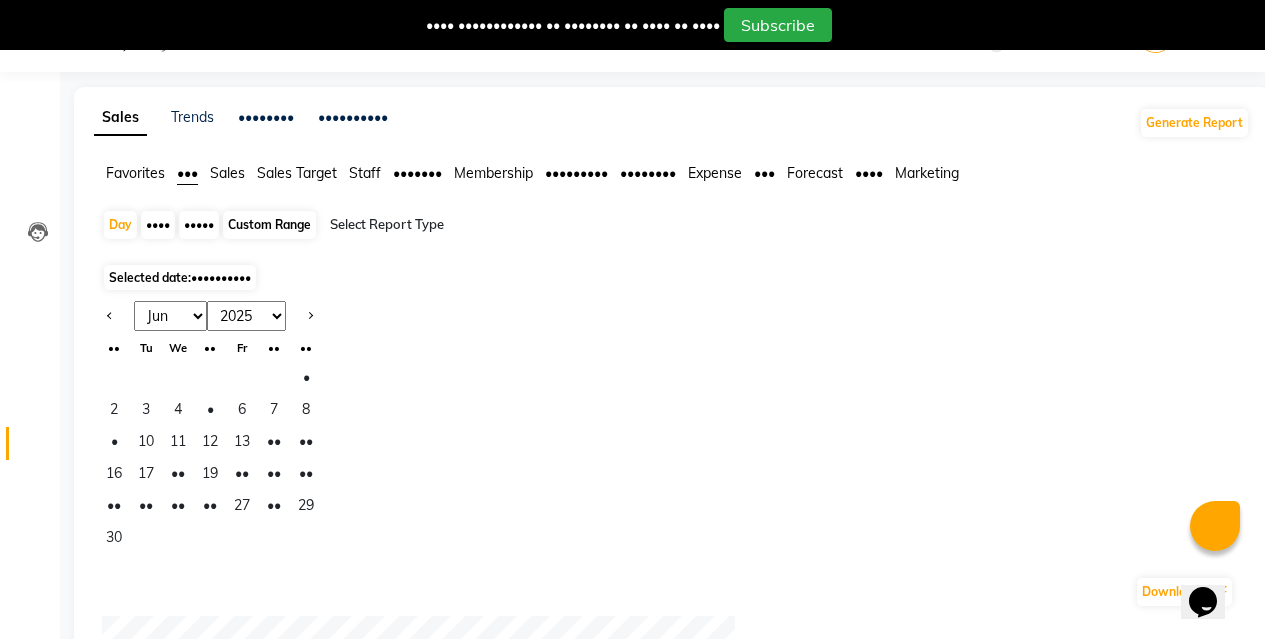 click on "Custom Range" at bounding box center [269, 225] 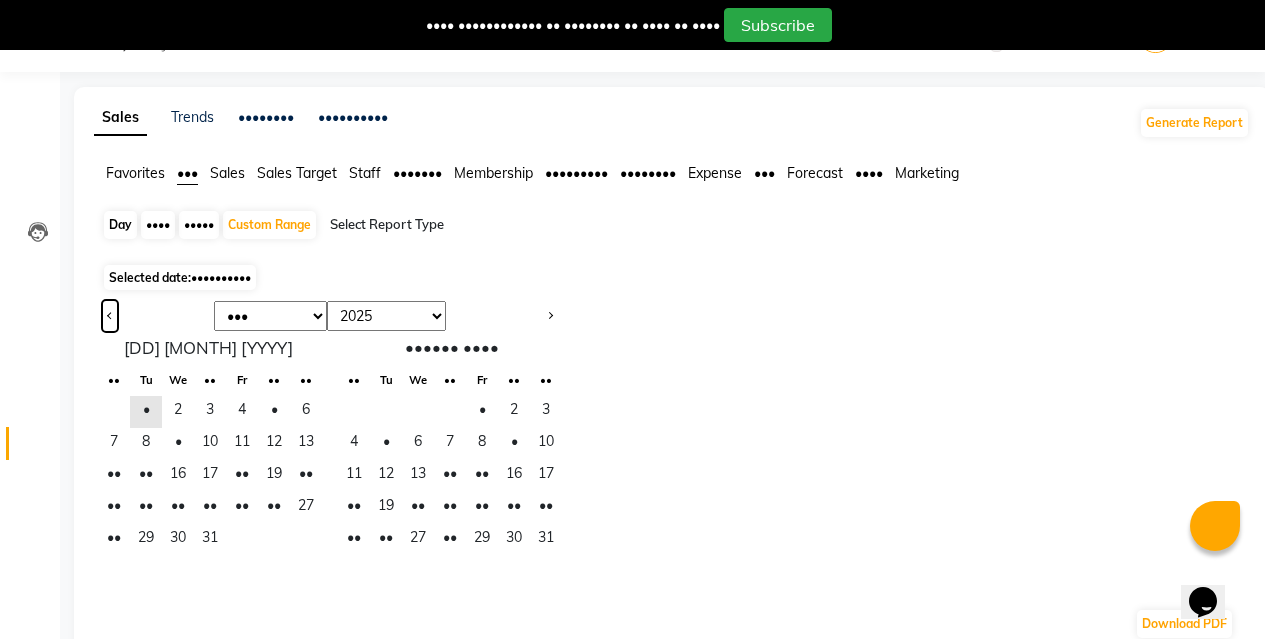 click at bounding box center (110, 314) 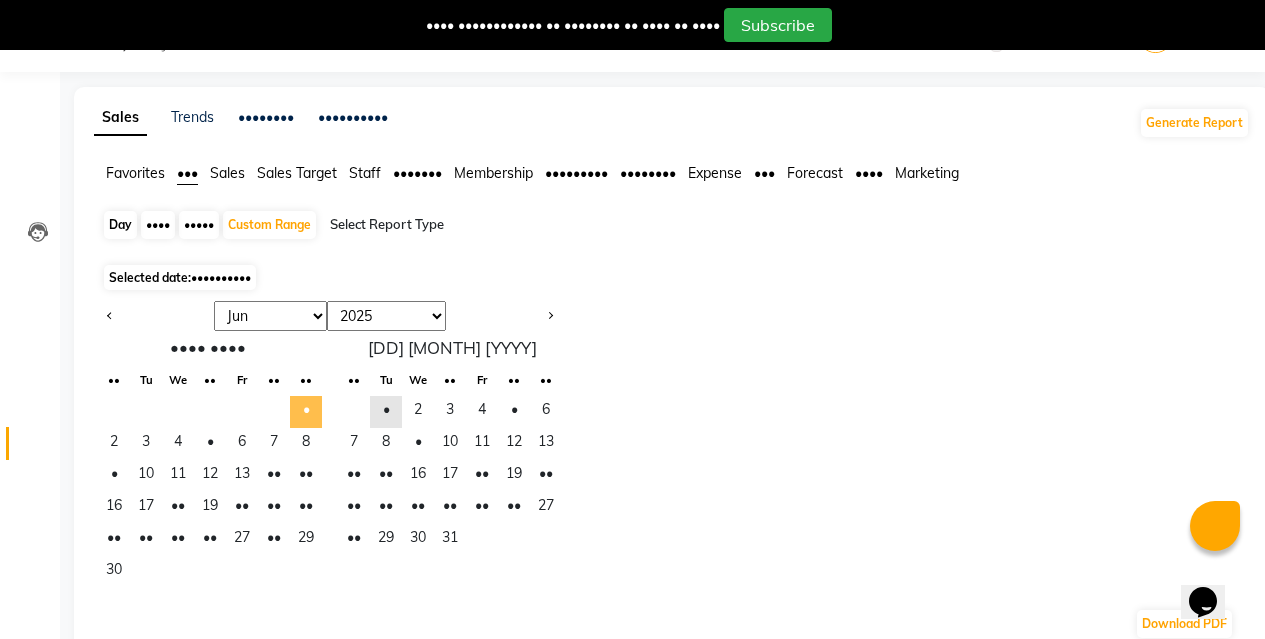 click on "•" at bounding box center (306, 412) 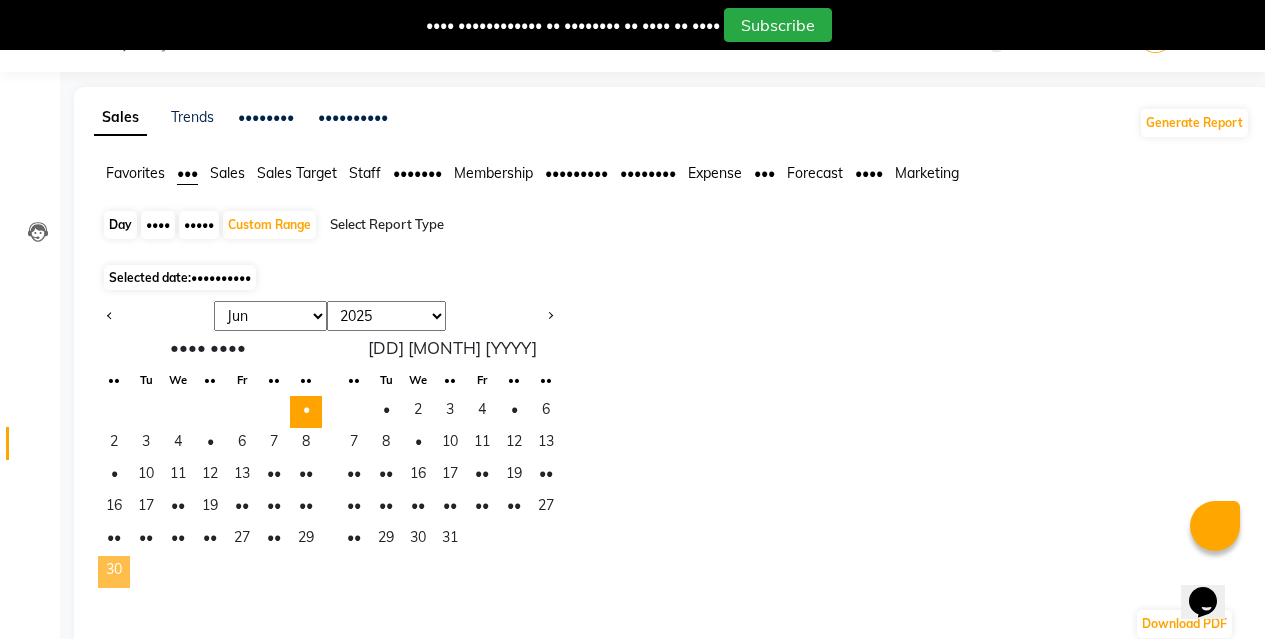 click on "30" at bounding box center [114, 572] 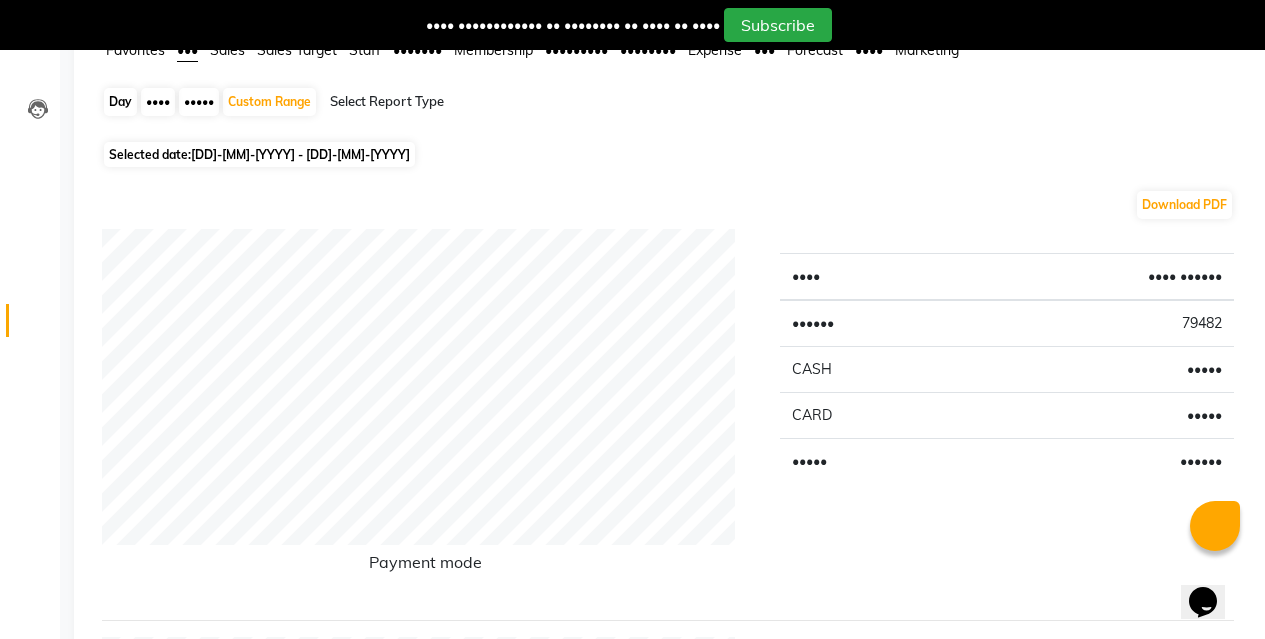 scroll, scrollTop: 150, scrollLeft: 0, axis: vertical 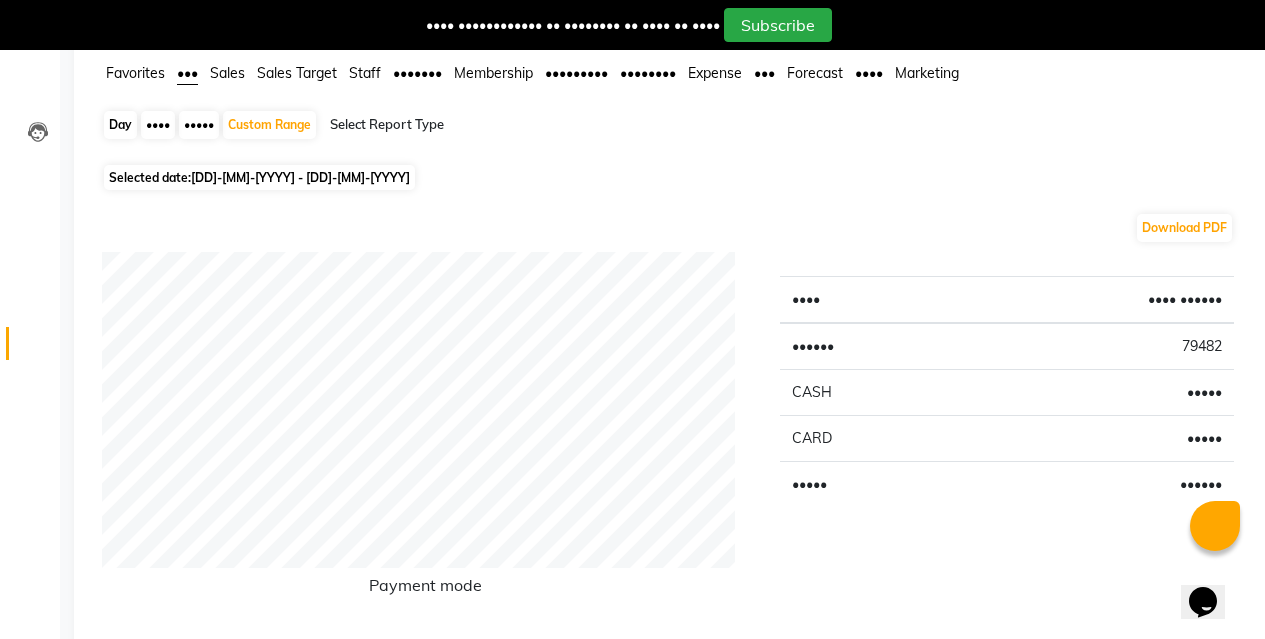 click on "Staff" at bounding box center (135, 73) 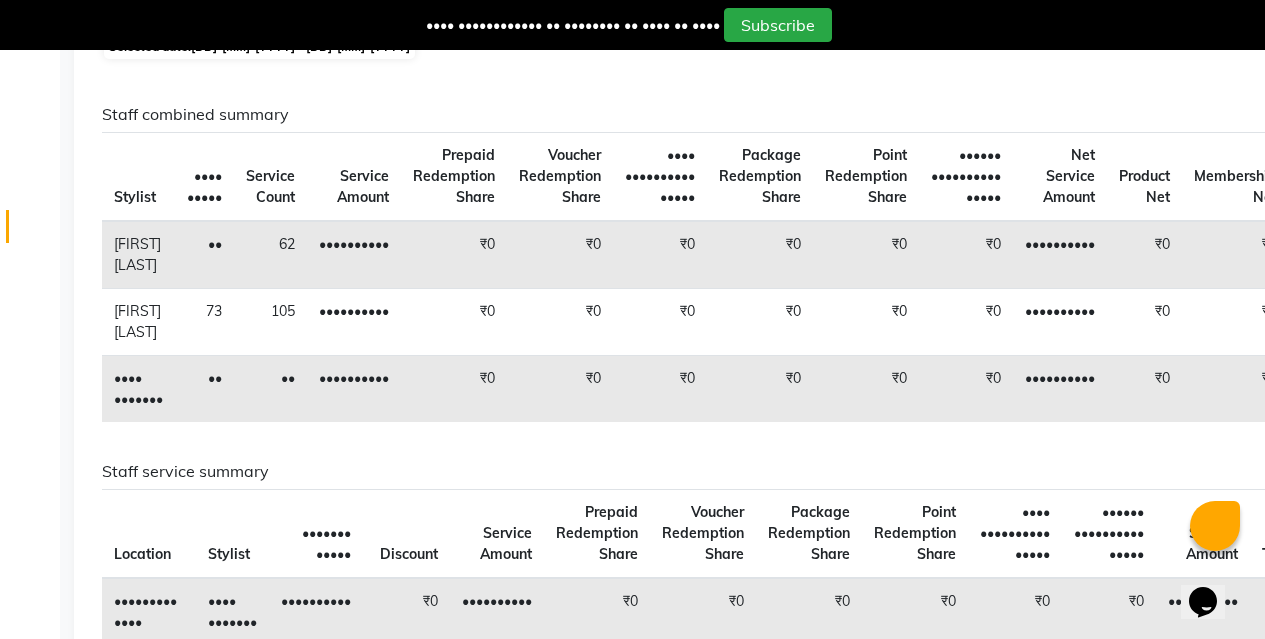 scroll, scrollTop: 50, scrollLeft: 0, axis: vertical 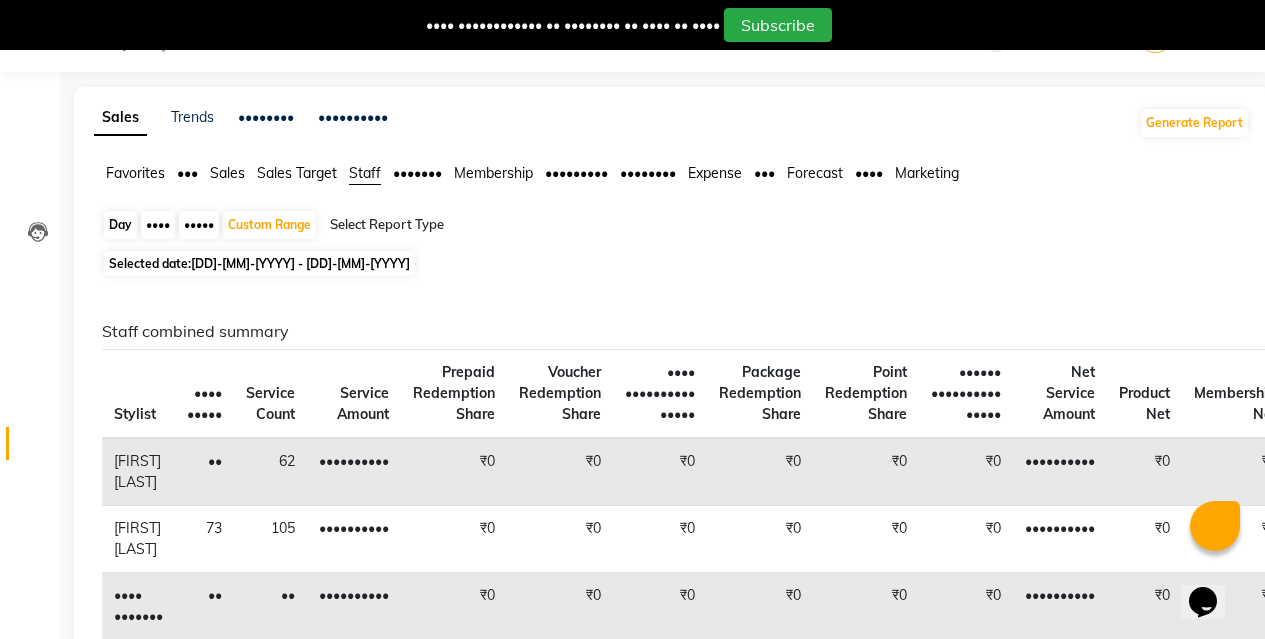 drag, startPoint x: 130, startPoint y: 247, endPoint x: 126, endPoint y: 234, distance: 13.601471 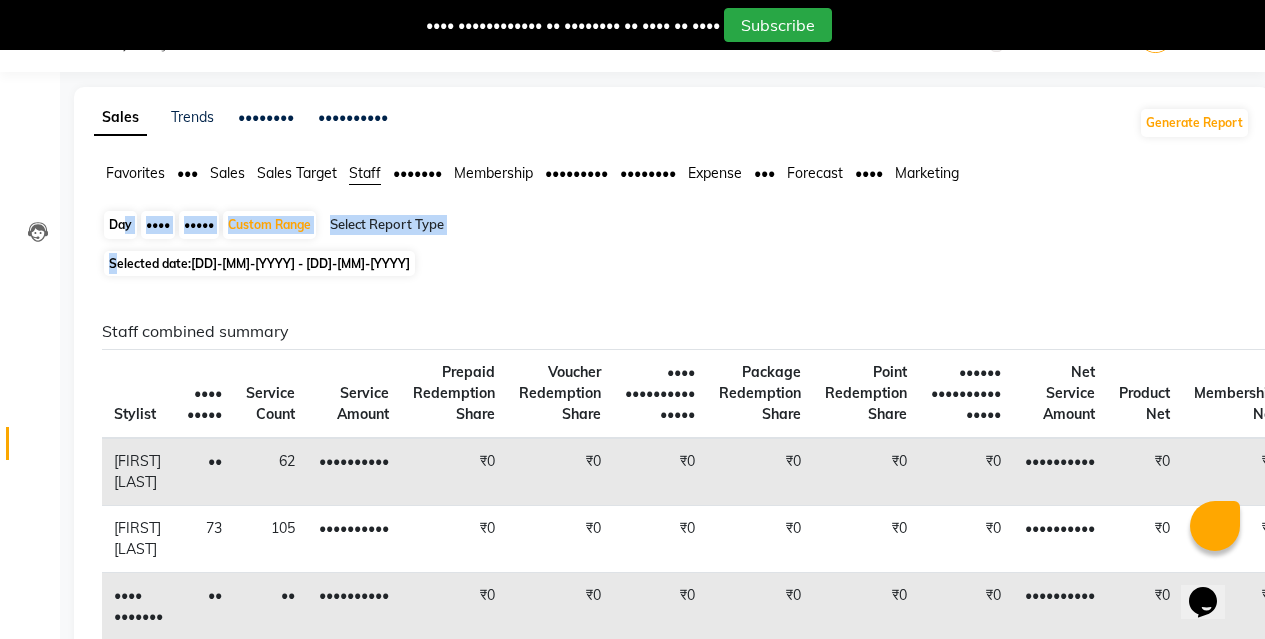 click on "Day" at bounding box center (120, 225) 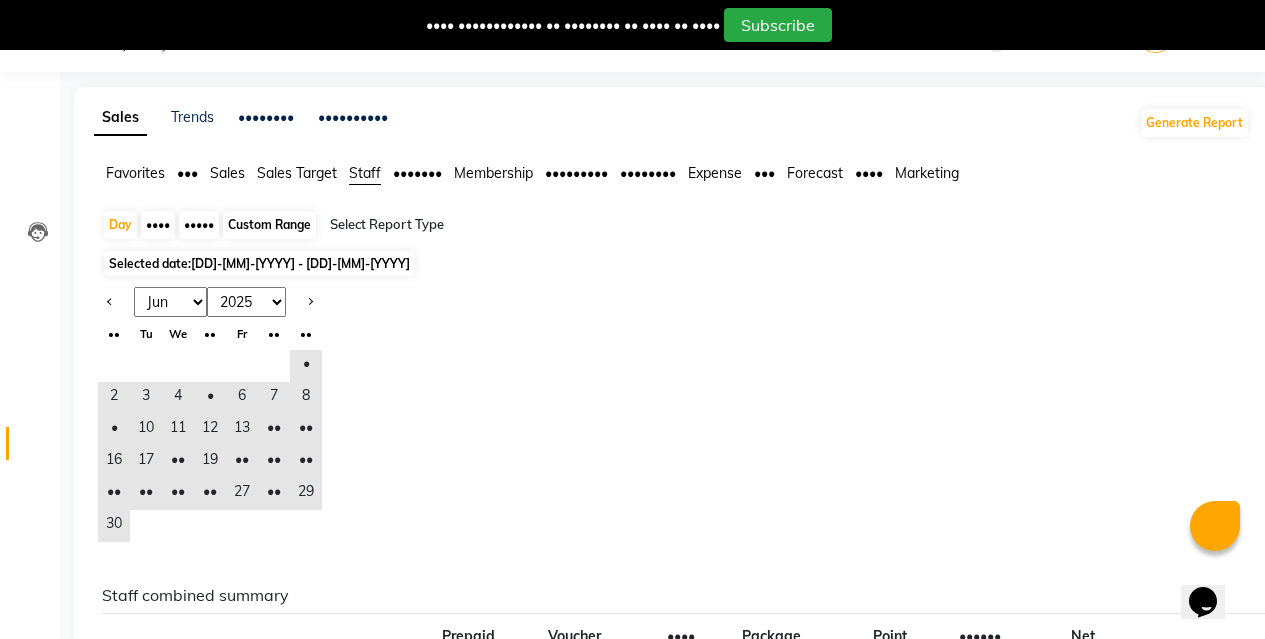 drag, startPoint x: 518, startPoint y: 365, endPoint x: 515, endPoint y: 343, distance: 22.203604 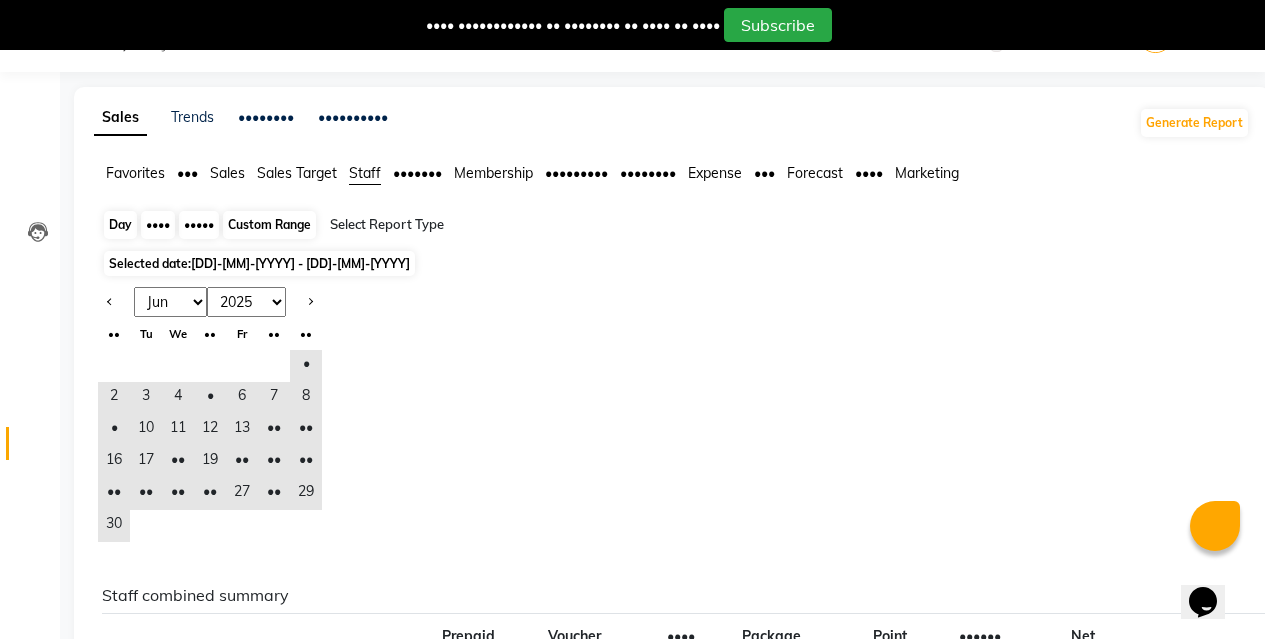 click on "Day" at bounding box center (120, 225) 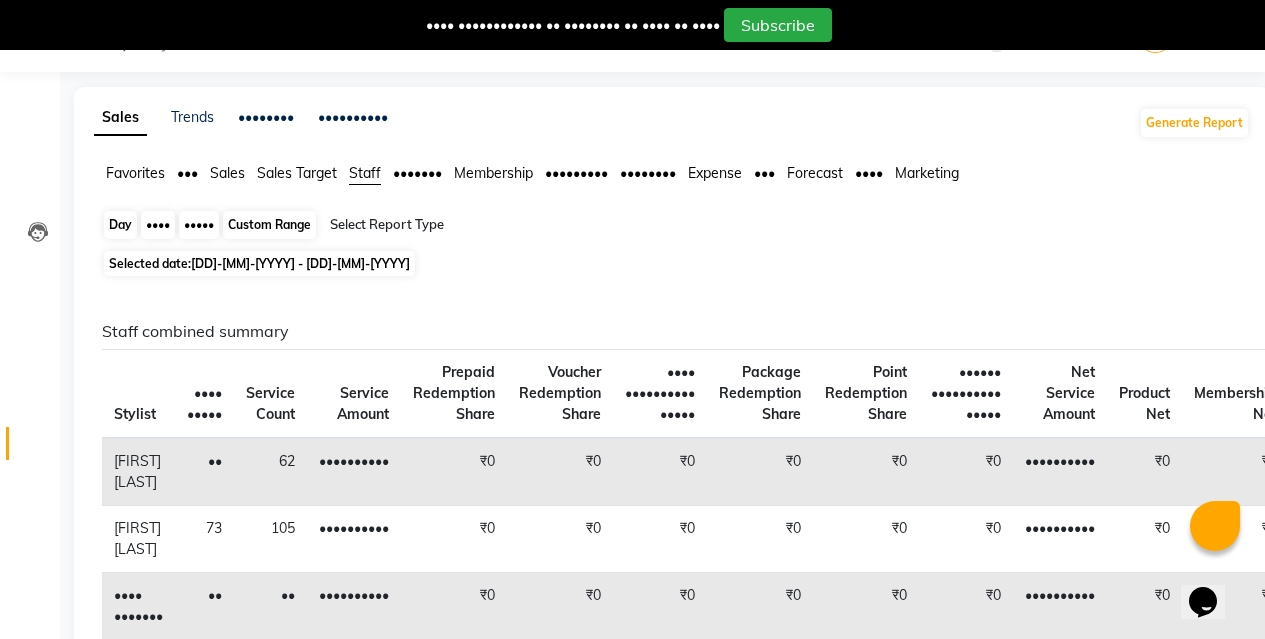 click on "Day" at bounding box center [120, 225] 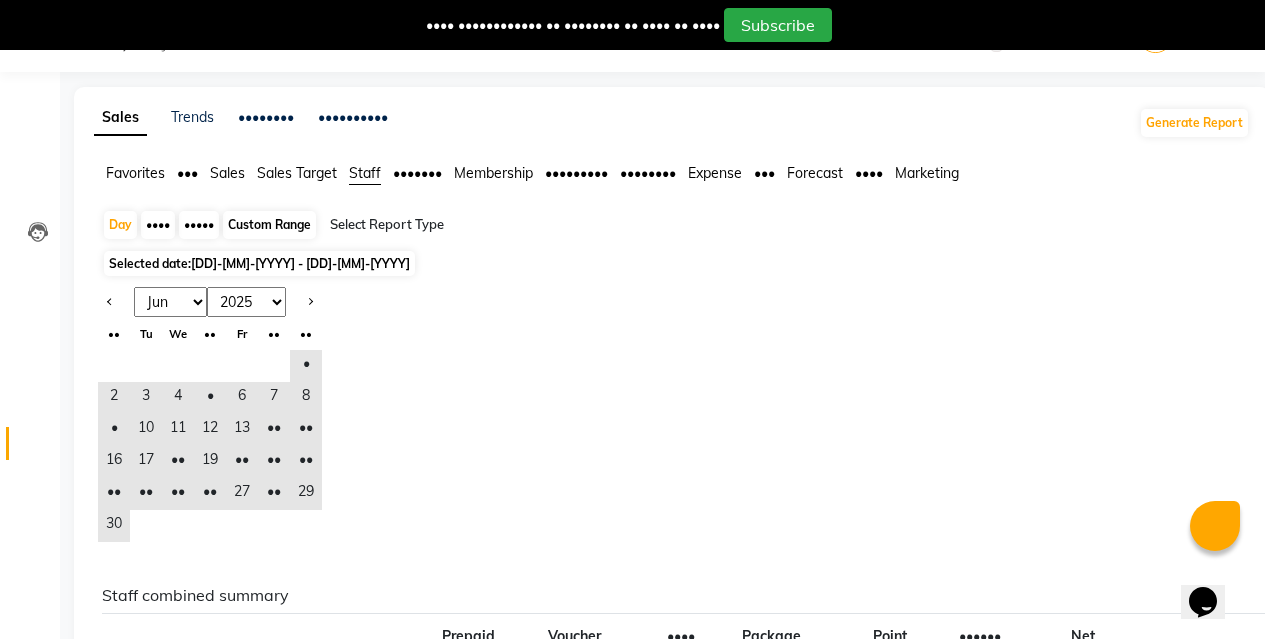 click on "••• ••• ••• ••• ••• ••• ••• ••• ••• ••• ••• ••• •••• •••• •••• •••• •••• •••• •••• •••• •••• •••• •••• •••• •••• •••• •••• •••• •••• •••• •••• •••• •••• •• •• •• •• •• •• ••  •   •   •   •   •   •   •   •   •   ••   ••   ••   ••   ••   ••   ••   ••   ••   ••   ••   ••   ••   ••   ••   ••   ••   ••   ••   ••   ••" at bounding box center (672, 414) 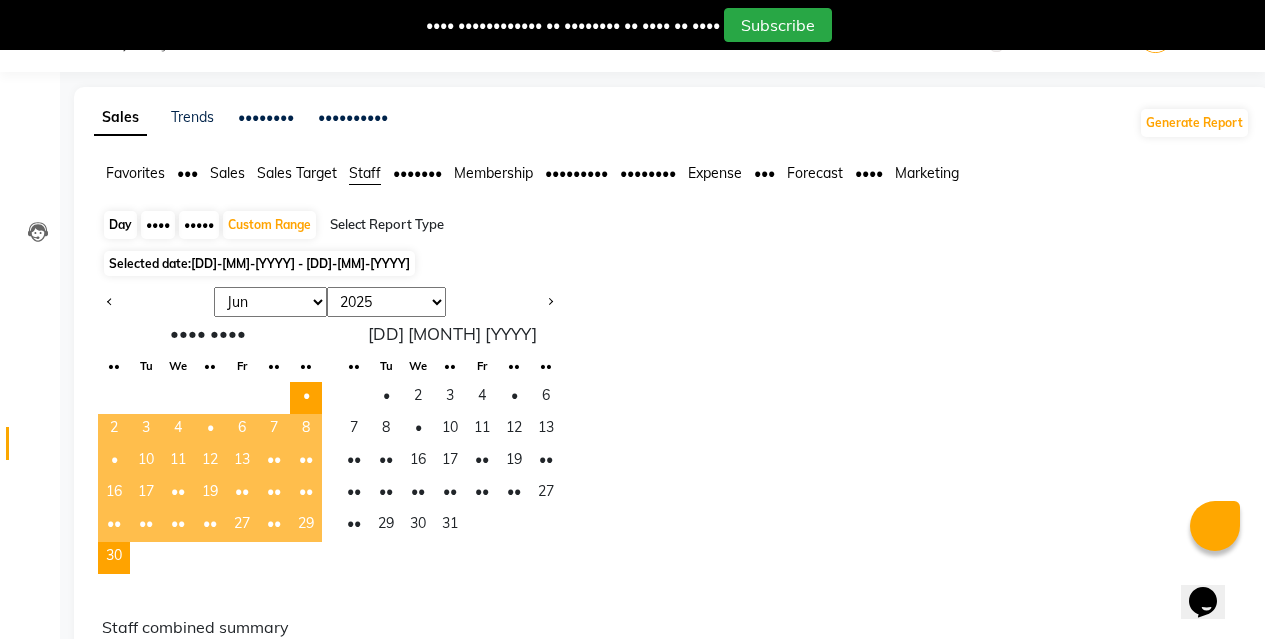 click on "•••   ••••   •••••   •••••• •••••  •••••• •••••• •••• •••••••• •••••  •••••••••• • ••••••••••  ••• ••• ••• ••• ••• ••• ••• ••• ••• ••• ••• ••• •••• •••• •••• •••• •••• •••• •••• •••• •••• •••• •••• •••• •••• •••• •••• •••• •••• •••• •••• •••• ••••  •••• ••••  •• •• •• •• •• •• ••  •   •   •   •   •   •   •   •   •   ••   ••   ••   ••   ••   ••   ••   ••   ••   ••   ••   ••   ••   ••   ••   ••   ••   ••   ••   ••   ••   •••• ••••  •• •• •• •• •• •• ••  •   •   •   •   •   •   •   •   •   ••   ••   ••   ••   ••   ••   ••   ••   ••   ••   ••   ••   ••   ••   ••   ••   ••   ••   ••   ••   ••   ••  ••••• •••••••• ••••••• ••••••• •••• ••••• ••••••• ••••• ••••••• •••••• ••••••• •••••••••• ••••• ••••••• •••••••••• ••••• •••• •••••••••• ••••• ••••••• •••••••••• ••••• ••••• •••••••••• ••••• •••••• •••••••••• ••••• ••• ••••••• •••••• ••••••• ••• •••••••••• ••• ••••••• ••• ••••••• ••• •••• ••• ••••••• •••  •••• ••••••• •• •• •••••••••• •• •• •• •• •• •• •••••••••• •• •• •• •• •• •• •• ••• ••" at bounding box center (672, 933) 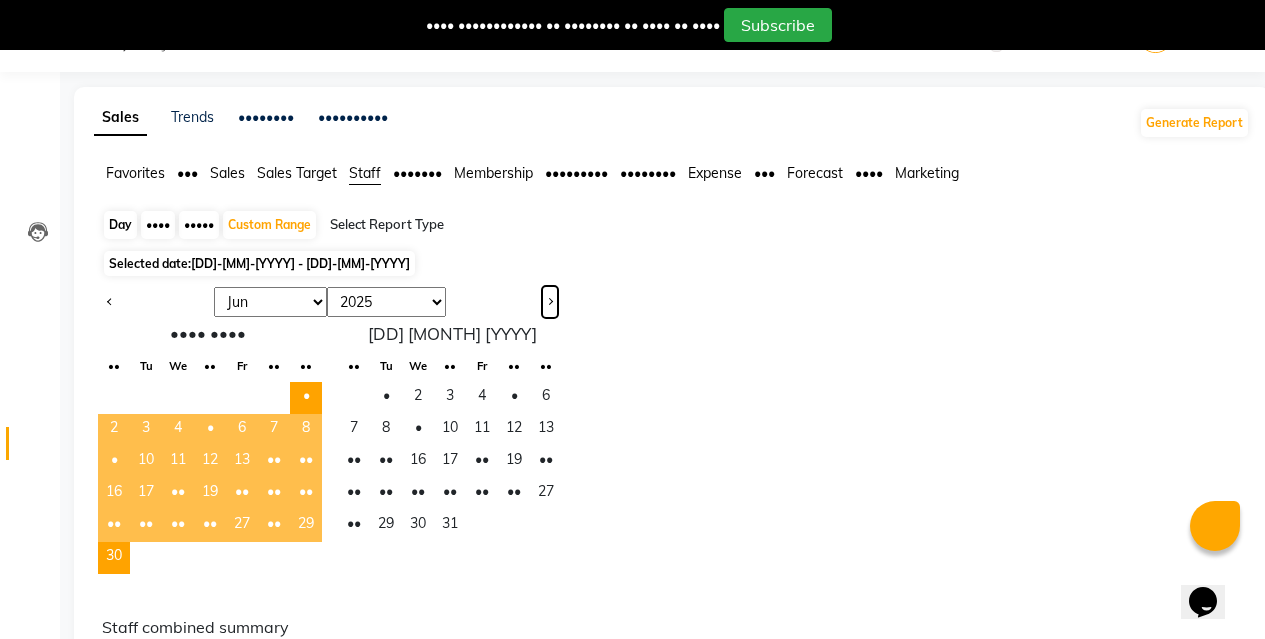 click at bounding box center [550, 302] 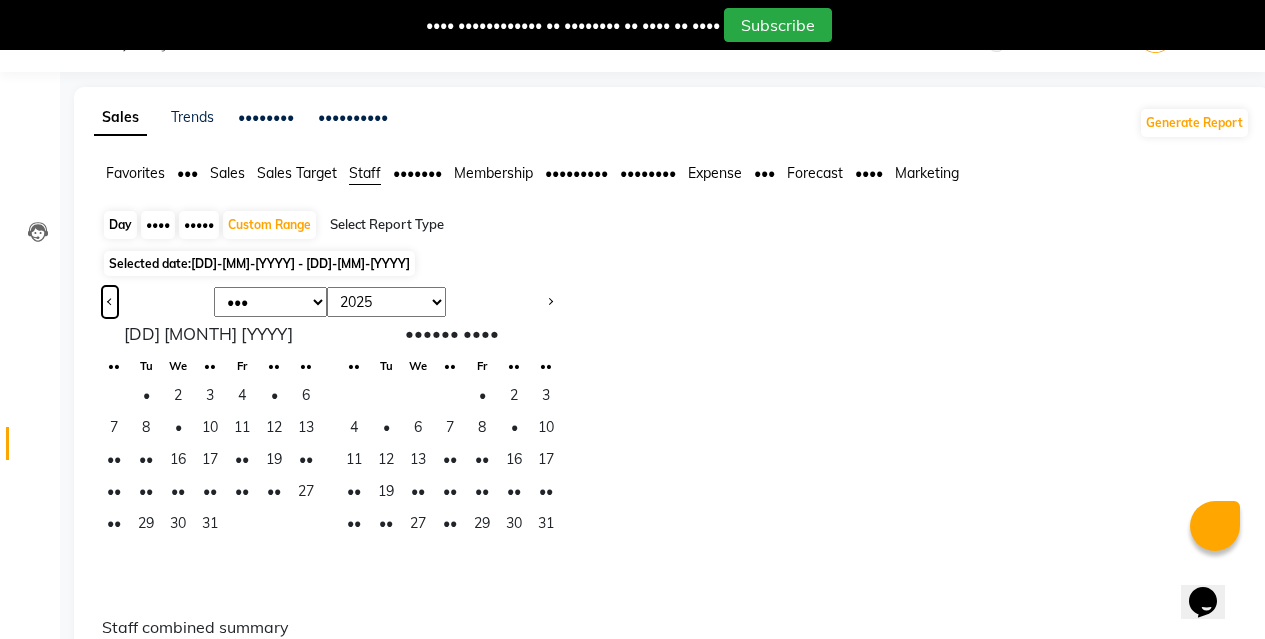 click at bounding box center [110, 300] 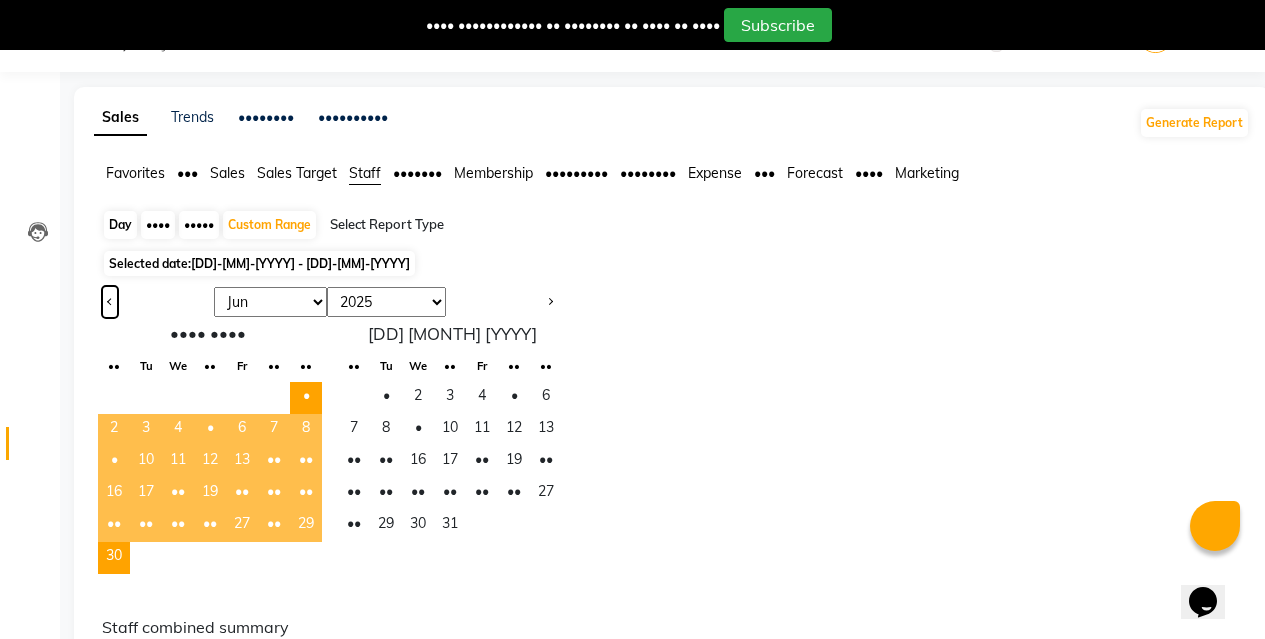 click at bounding box center (110, 300) 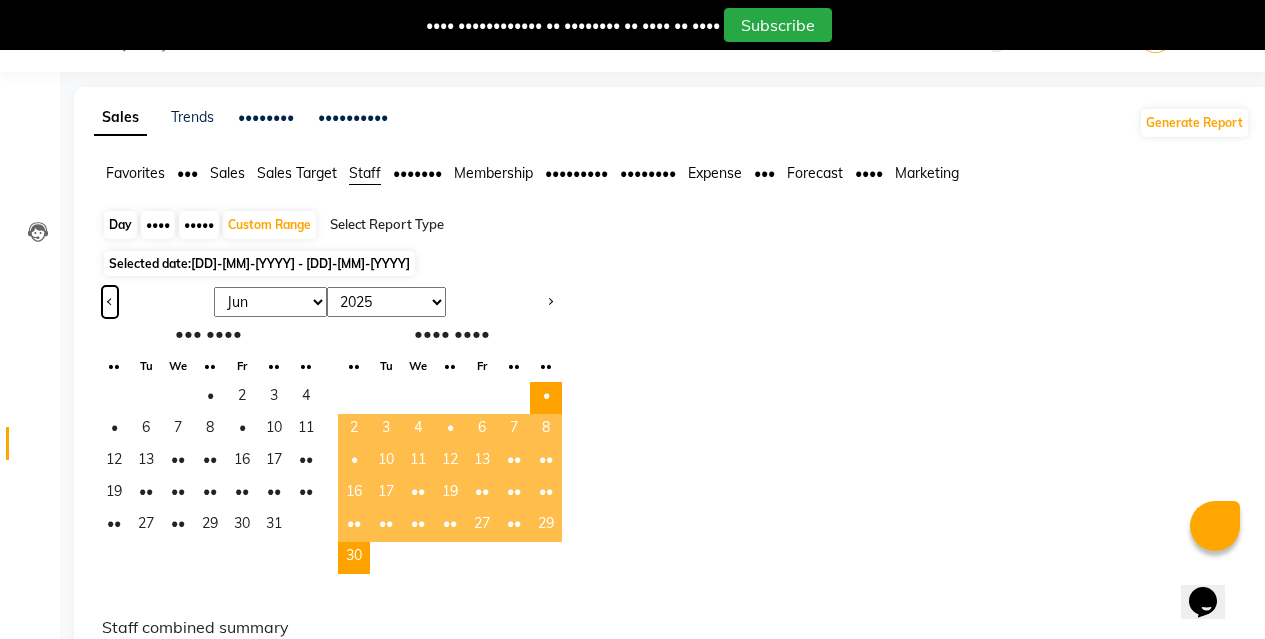 click at bounding box center [110, 300] 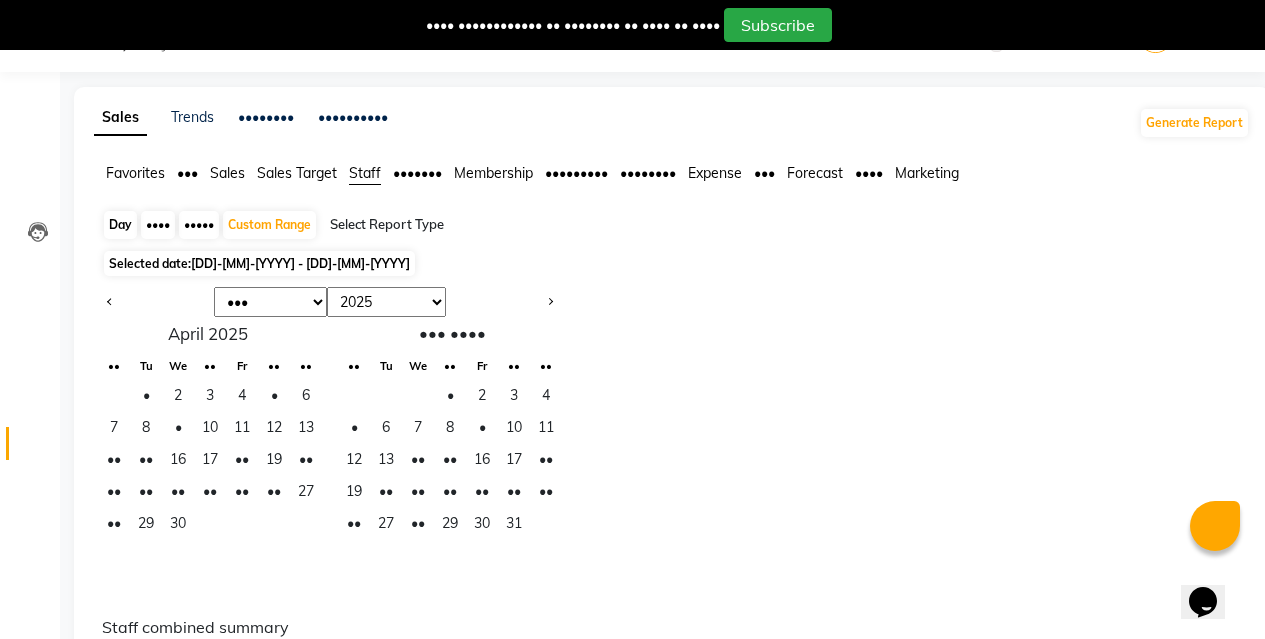 click on "•••   ••••   •••••   •••••• •••••  •••••• •••••• •••• •••••••• •••••  •••••••••• • ••••••••••  ••• ••• ••• ••• ••• ••• ••• ••• ••• ••• ••• ••• •••• •••• •••• •••• •••• •••• •••• •••• •••• •••• •••• •••• •••• •••• •••• •••• •••• •••• •••• •••• ••••  ••••• ••••  •• •• •• •• •• •• ••  •   •   •   •   •   •   •   •   •   ••   ••   ••   ••   ••   ••   ••   ••   ••   ••   ••   ••   ••   ••   ••   ••   ••   ••   ••   ••   ••   ••• ••••  •• •• •• •• •• •• ••  •   •   •   •   •   •   •   •   •   ••   ••   ••   ••   ••   ••   ••   ••   ••   ••   ••   ••   ••   ••   ••   ••   ••   ••   ••   ••   ••   ••  ••••• •••••••• ••••••• ••••••• •••• ••••• ••••••• ••••• ••••••• •••••• ••••••• •••••••••• ••••• ••••••• •••••••••• ••••• •••• •••••••••• ••••• ••••••• •••••••••• ••••• ••••• •••••••••• ••••• •••••• •••••••••• ••••• ••• ••••••• •••••• ••••••• ••• •••••••••• ••• ••••••• ••• ••••••• ••• •••• ••• ••••••• •••  •••• ••••••• •• •• •••••••••• •• •• •• •• •• •• •••••••••• •• •• •• •• •• •• •• ••• ••" at bounding box center [672, 933] 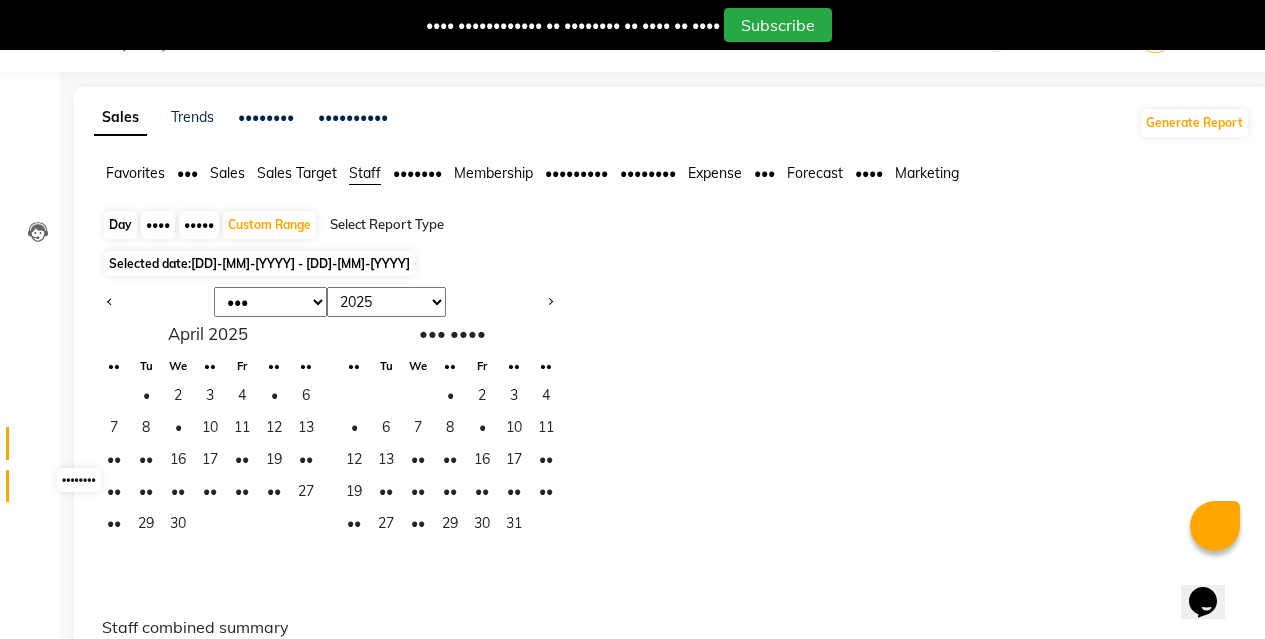 click at bounding box center (38, 491) 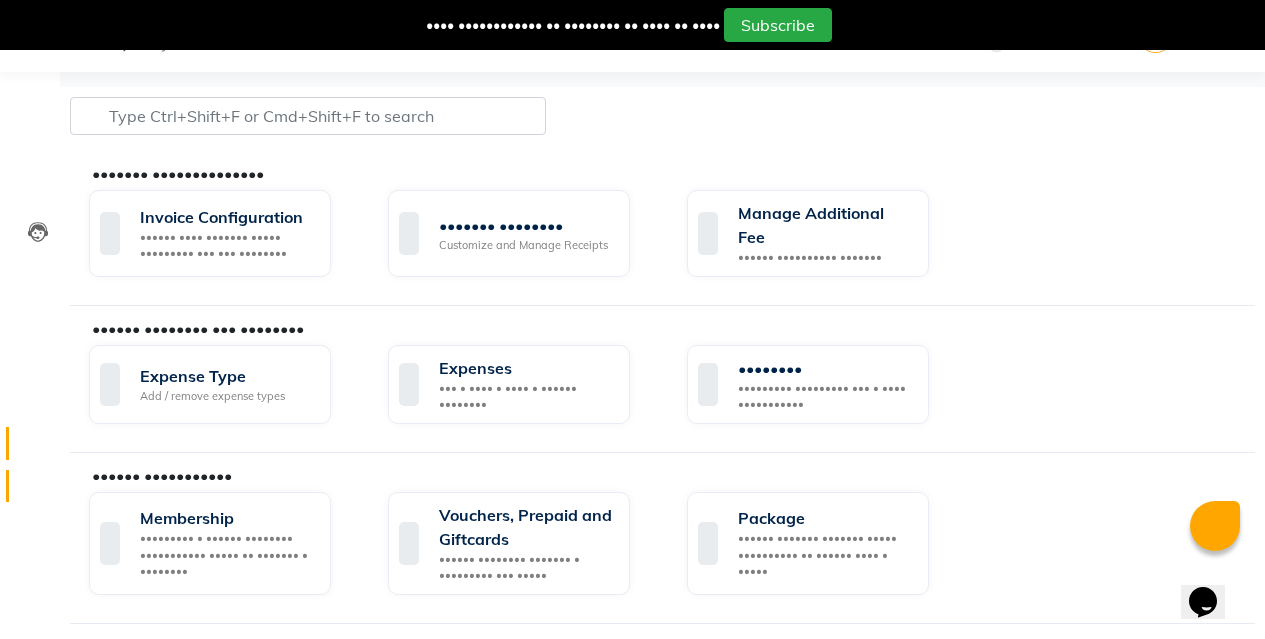 click at bounding box center [38, 448] 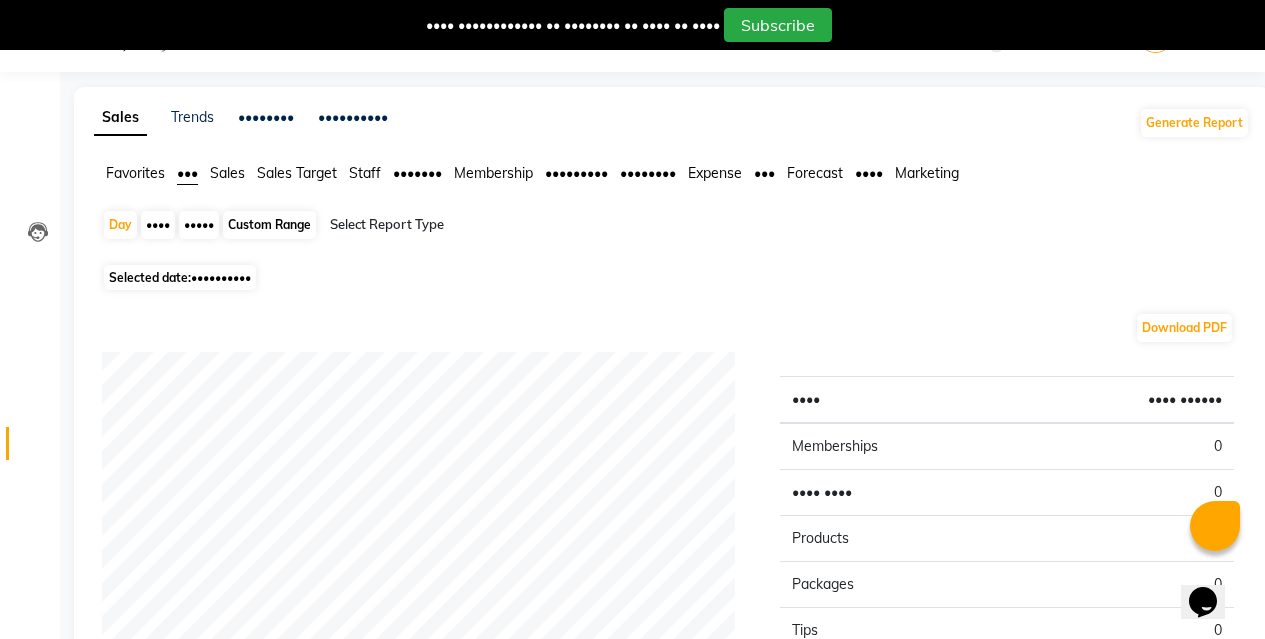 click on "Sales Target" at bounding box center (135, 173) 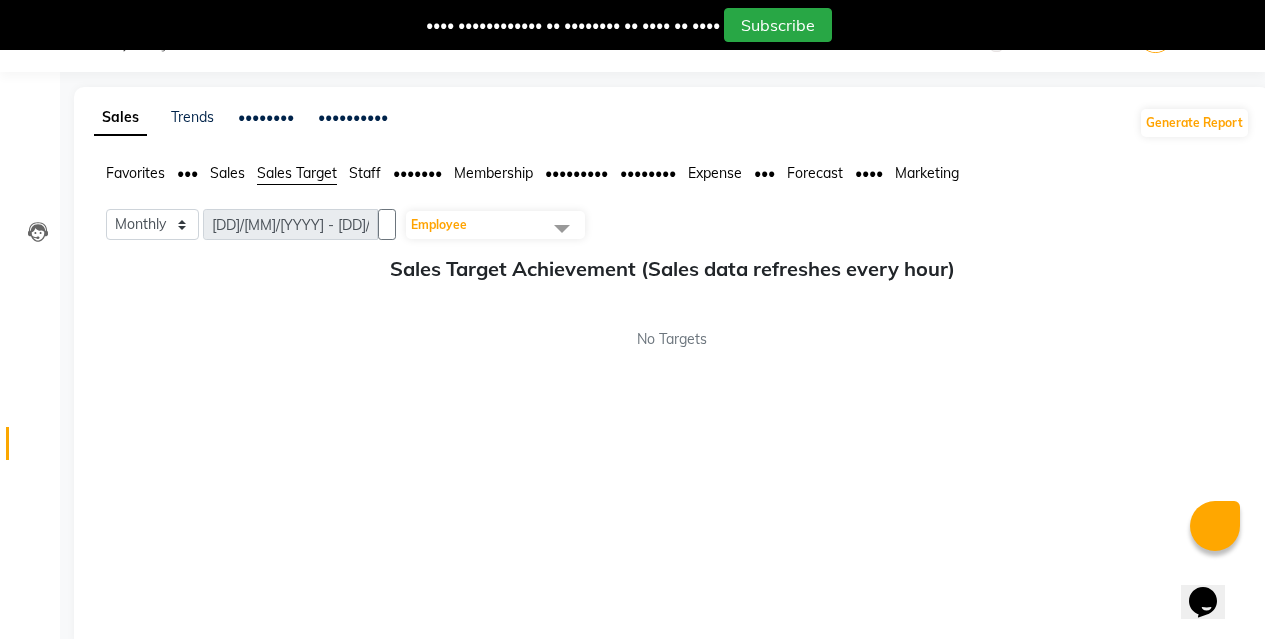 click on "Staff" at bounding box center [135, 173] 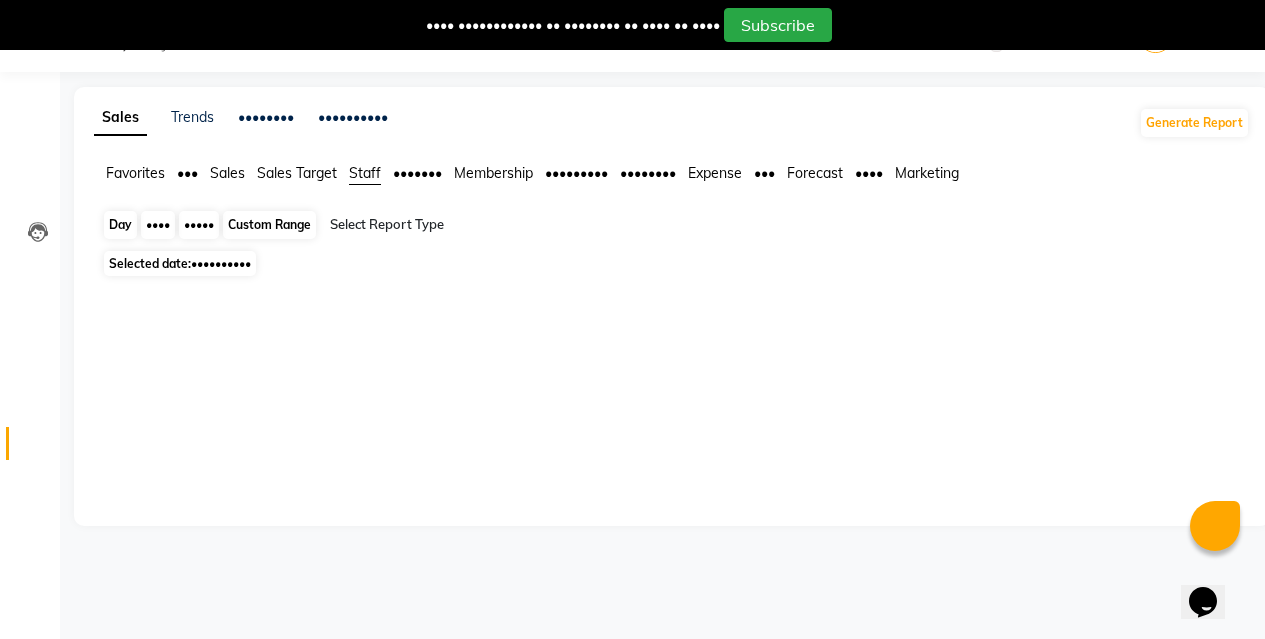 click on "Day" at bounding box center (120, 225) 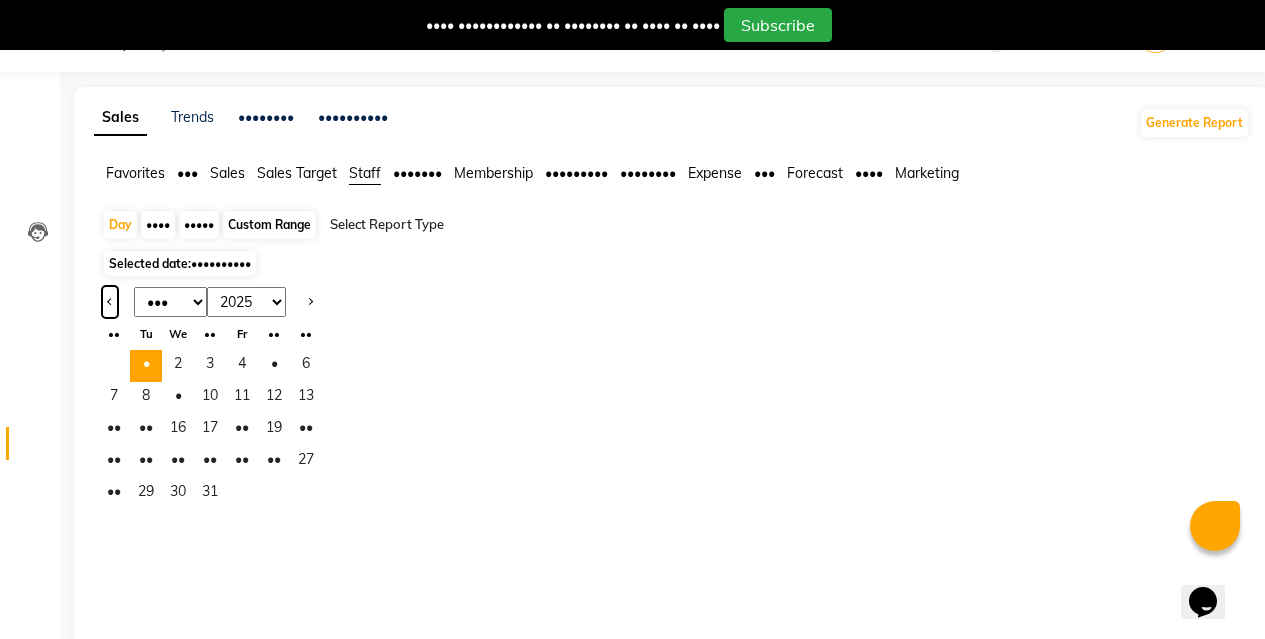 click at bounding box center [110, 300] 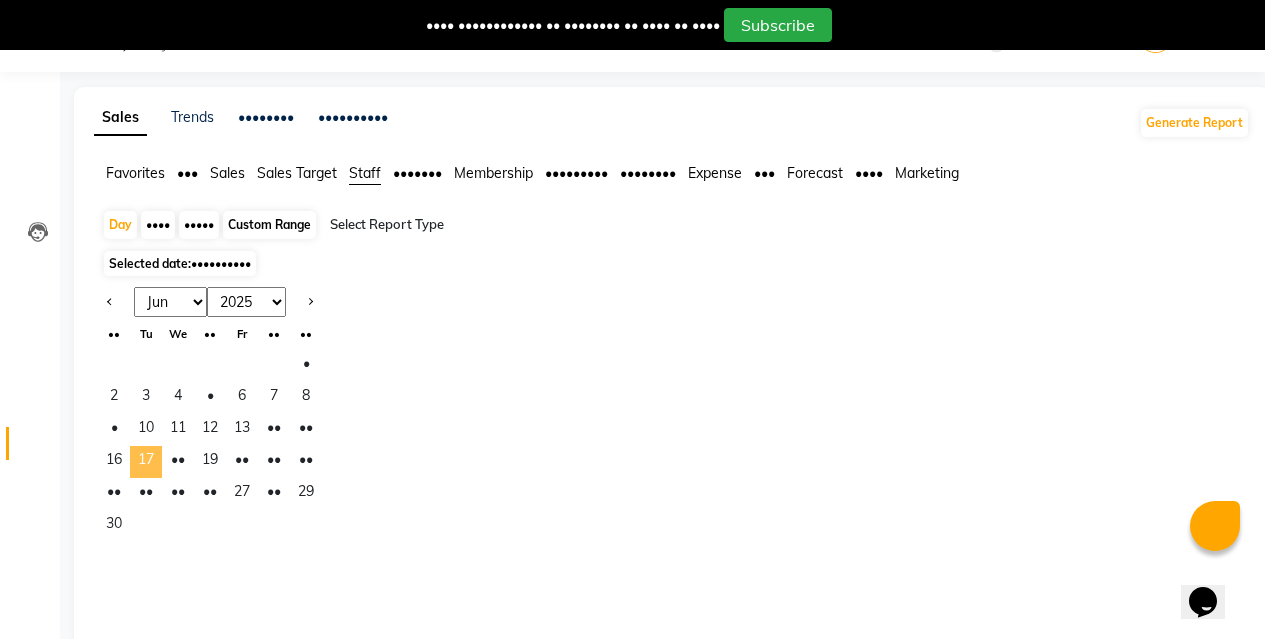 click on "17" at bounding box center [146, 462] 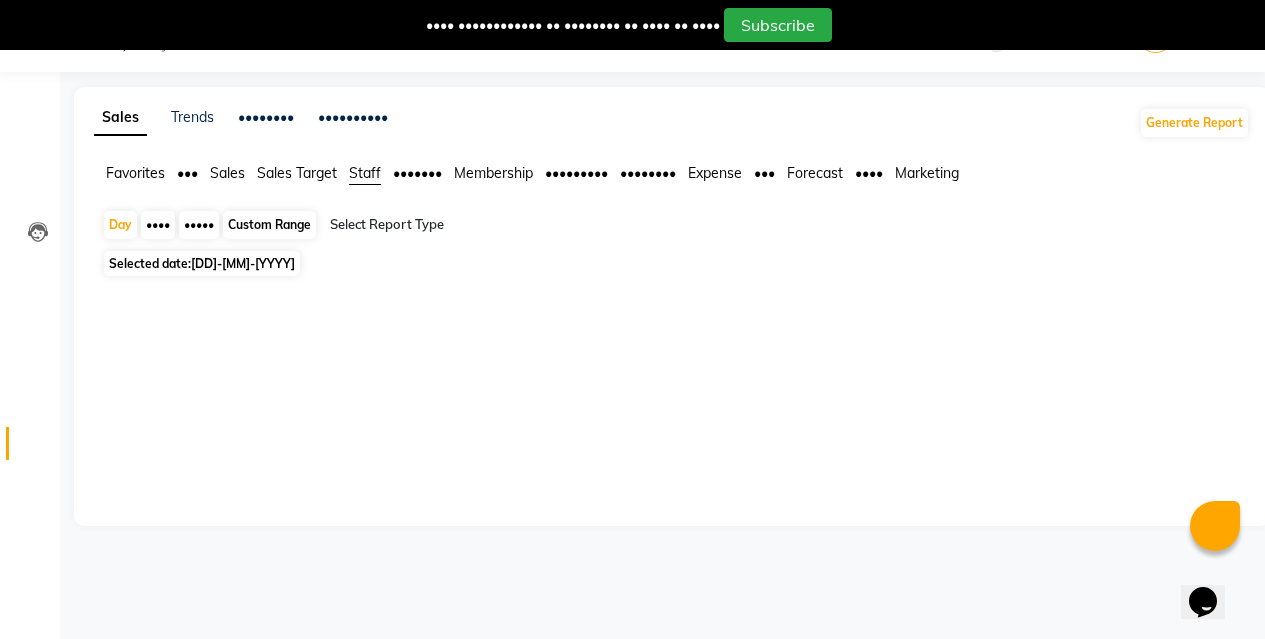 click on "•••" at bounding box center [135, 173] 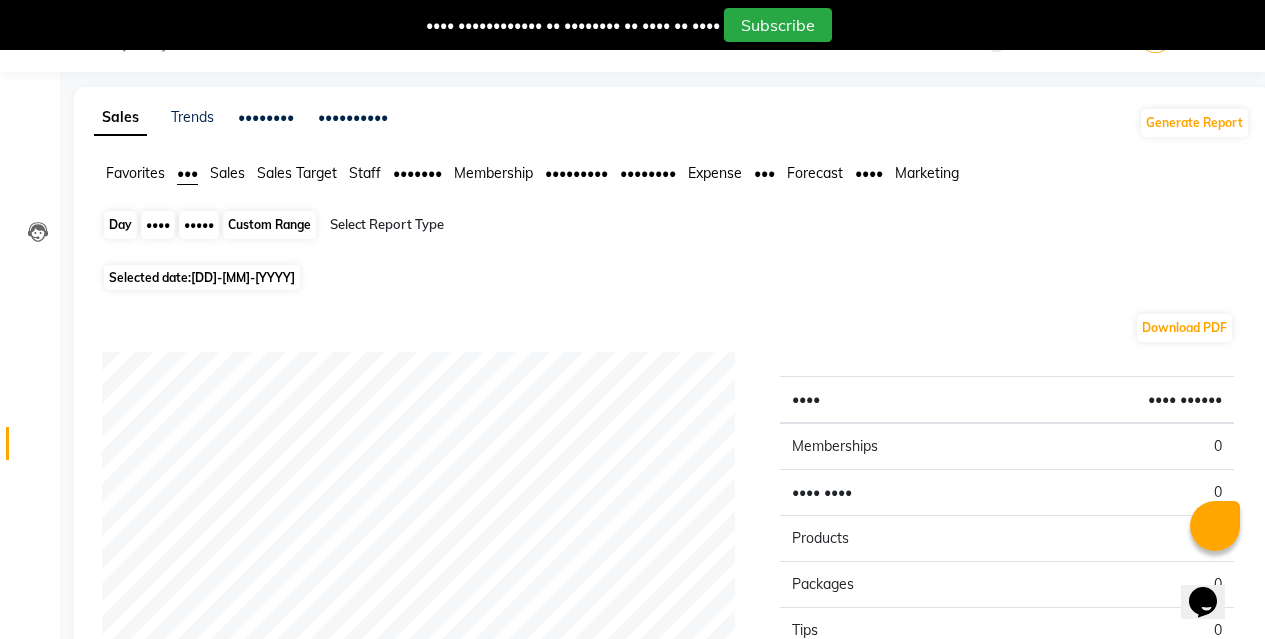 click on "Day" at bounding box center (120, 225) 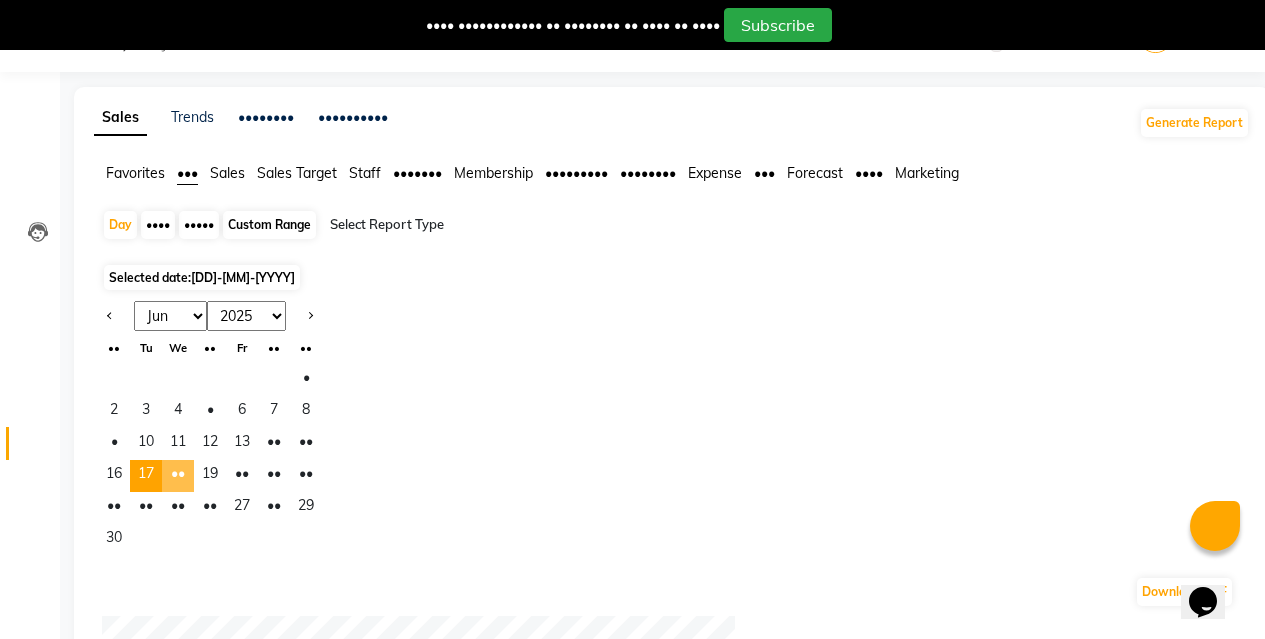 click on "••" at bounding box center (178, 476) 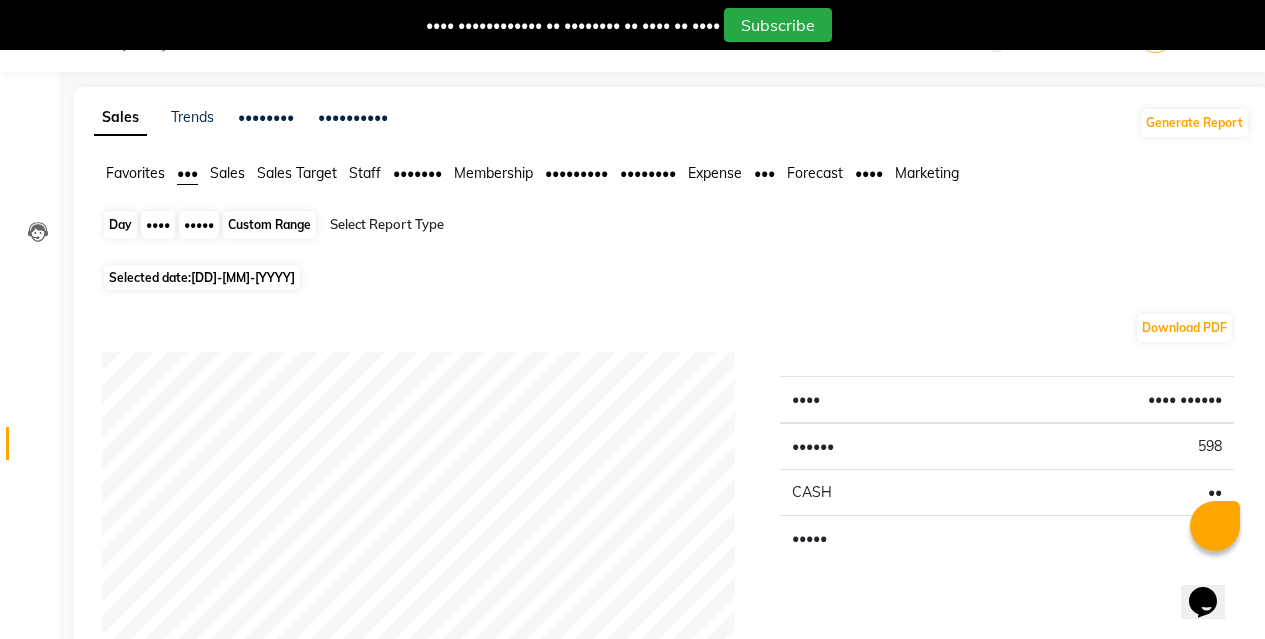 click on "Day" at bounding box center [120, 225] 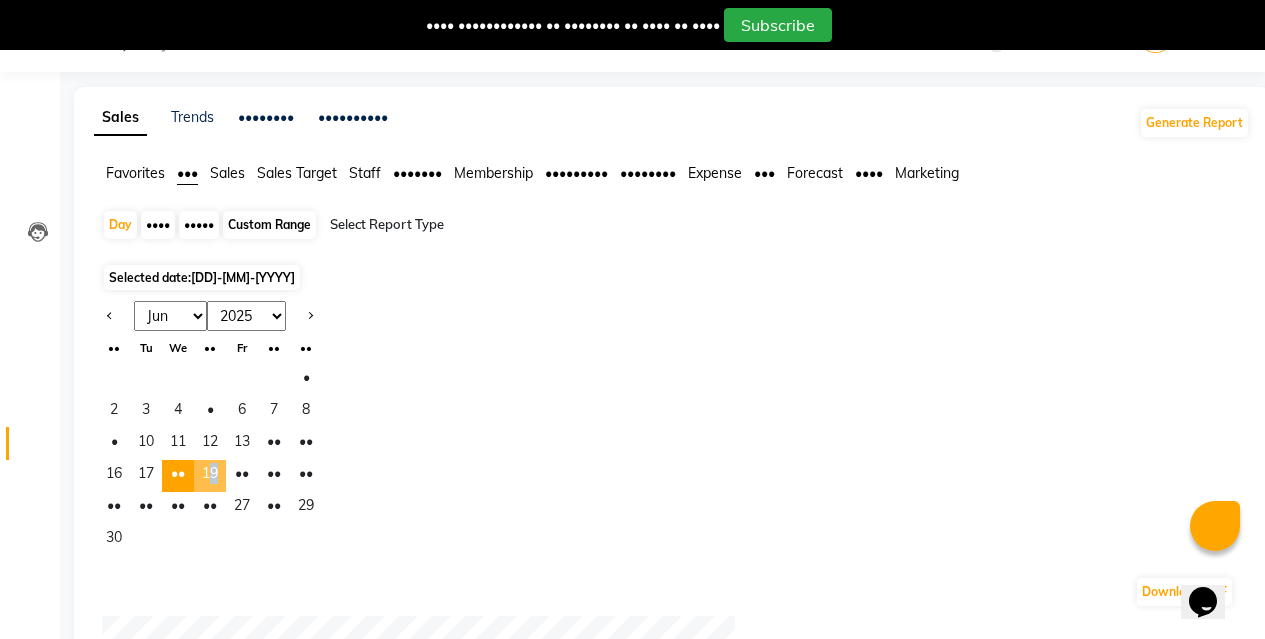 click on "19" at bounding box center (210, 476) 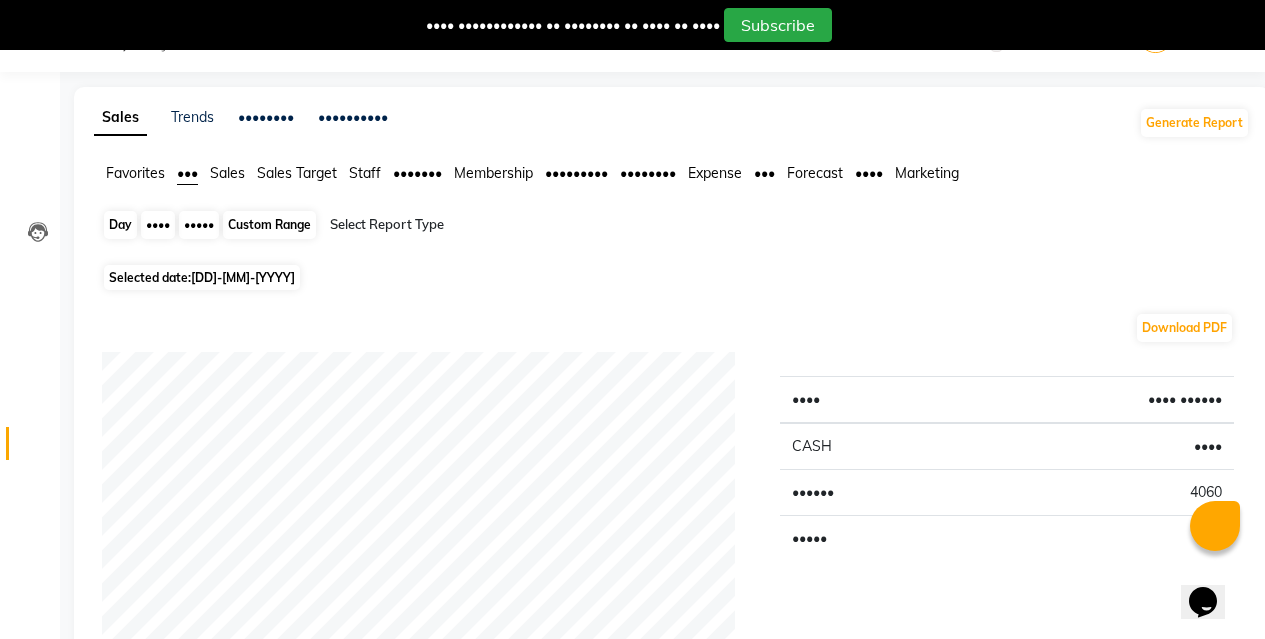 click on "Day" at bounding box center (120, 225) 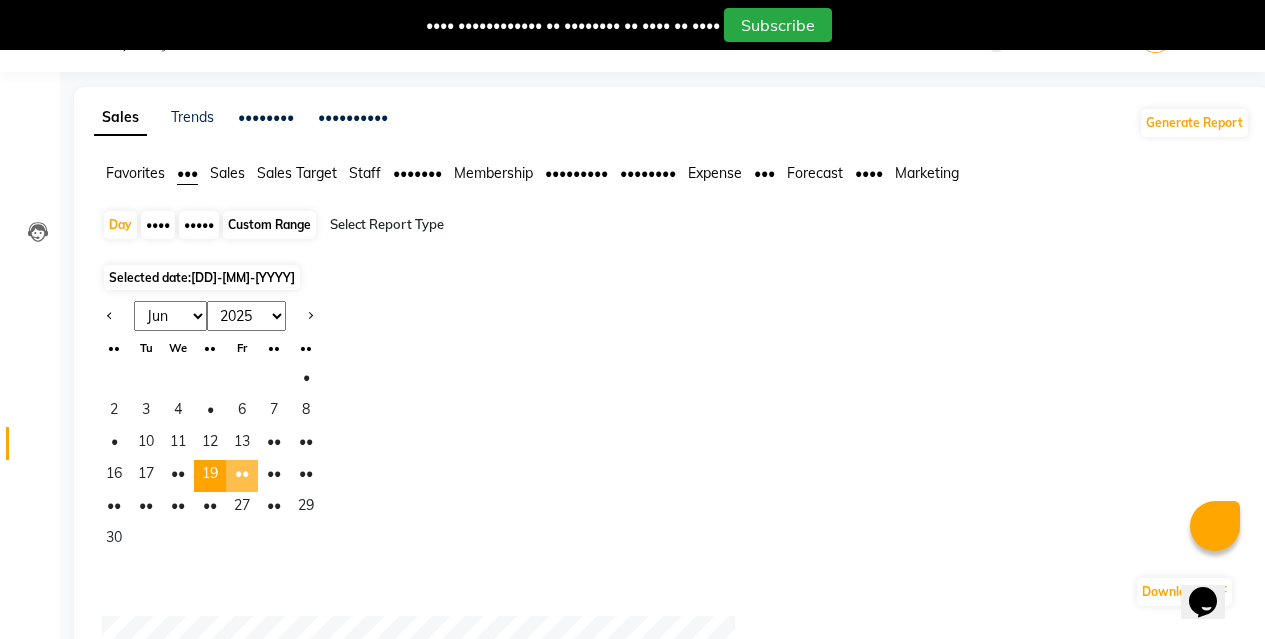 click on "••" at bounding box center [242, 476] 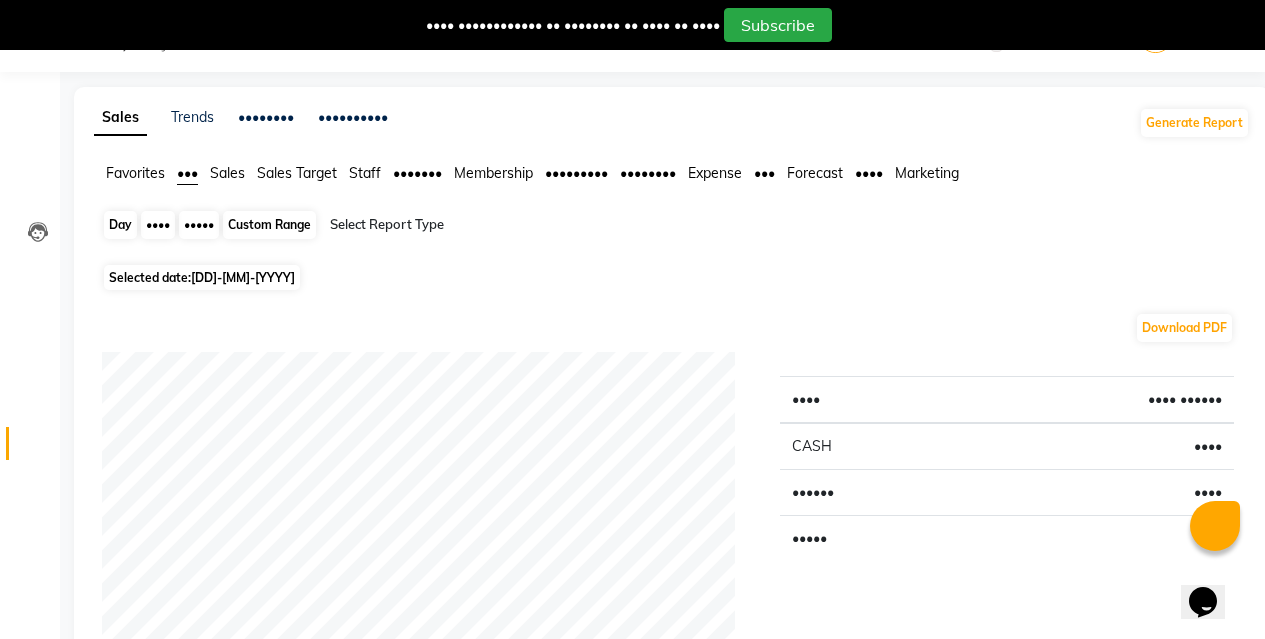 click on "Day" at bounding box center [120, 225] 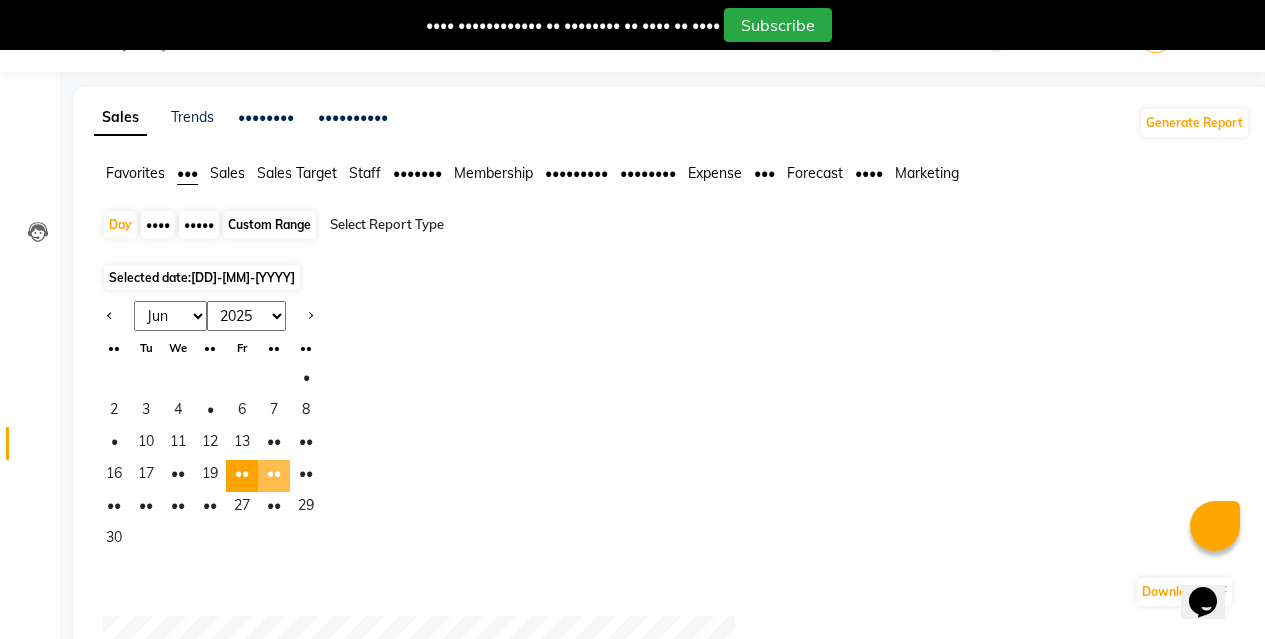 click on "••" at bounding box center [274, 476] 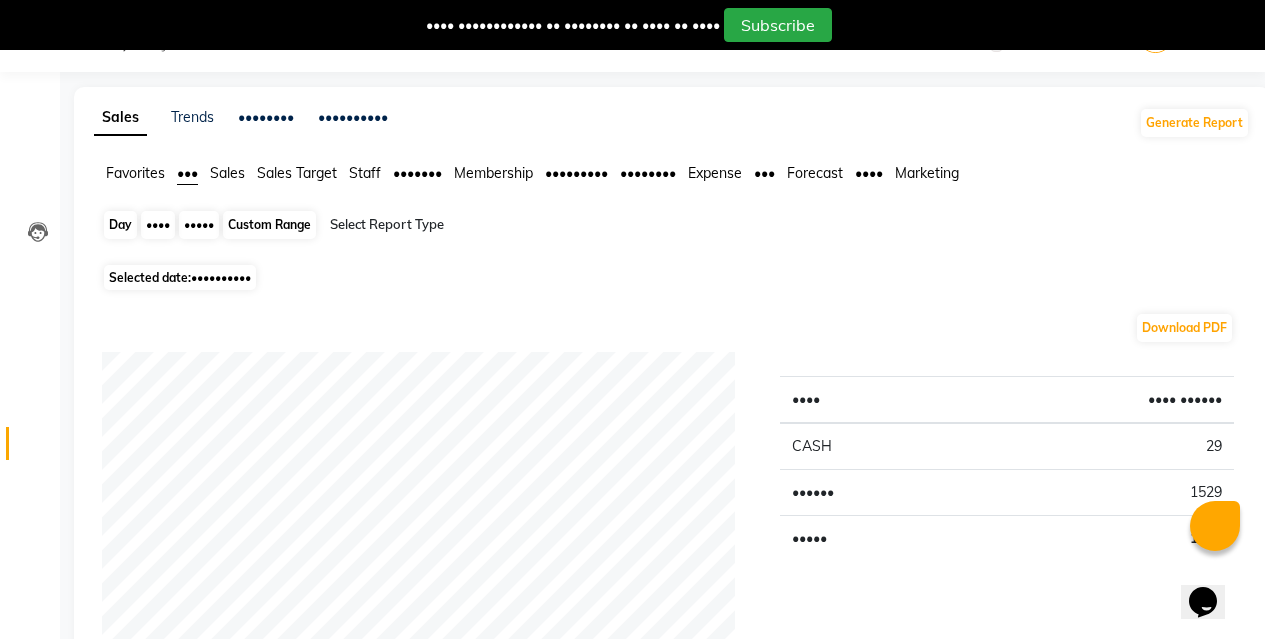drag, startPoint x: 116, startPoint y: 225, endPoint x: 163, endPoint y: 285, distance: 76.2168 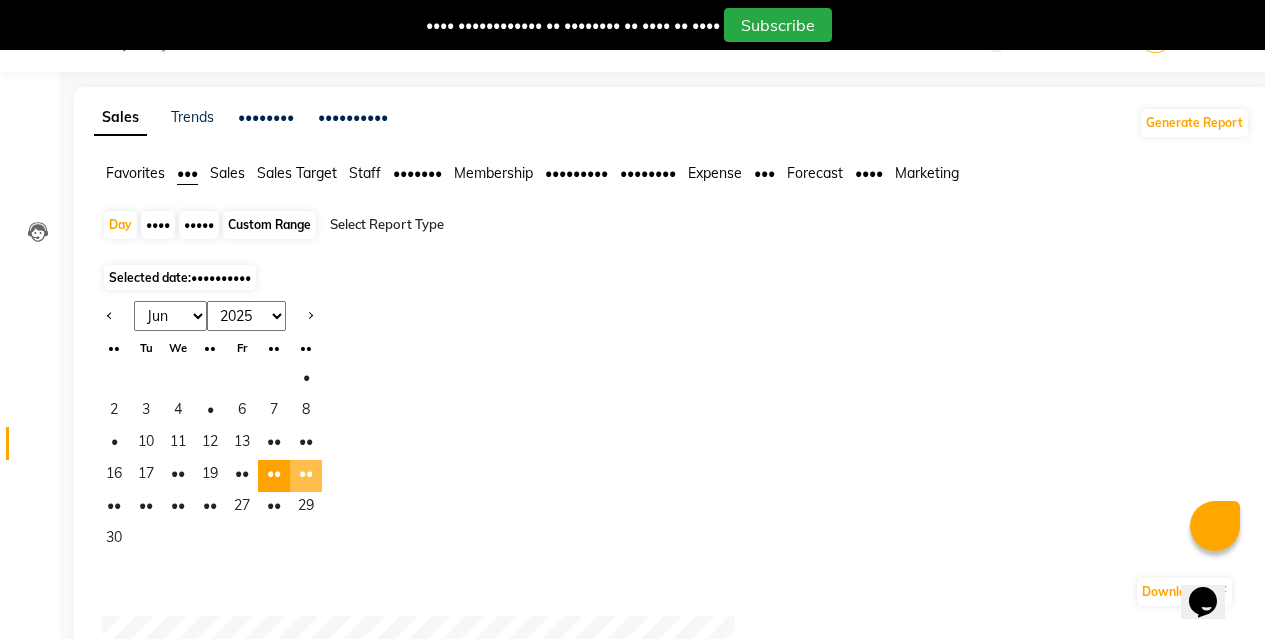 click on "••" at bounding box center (306, 476) 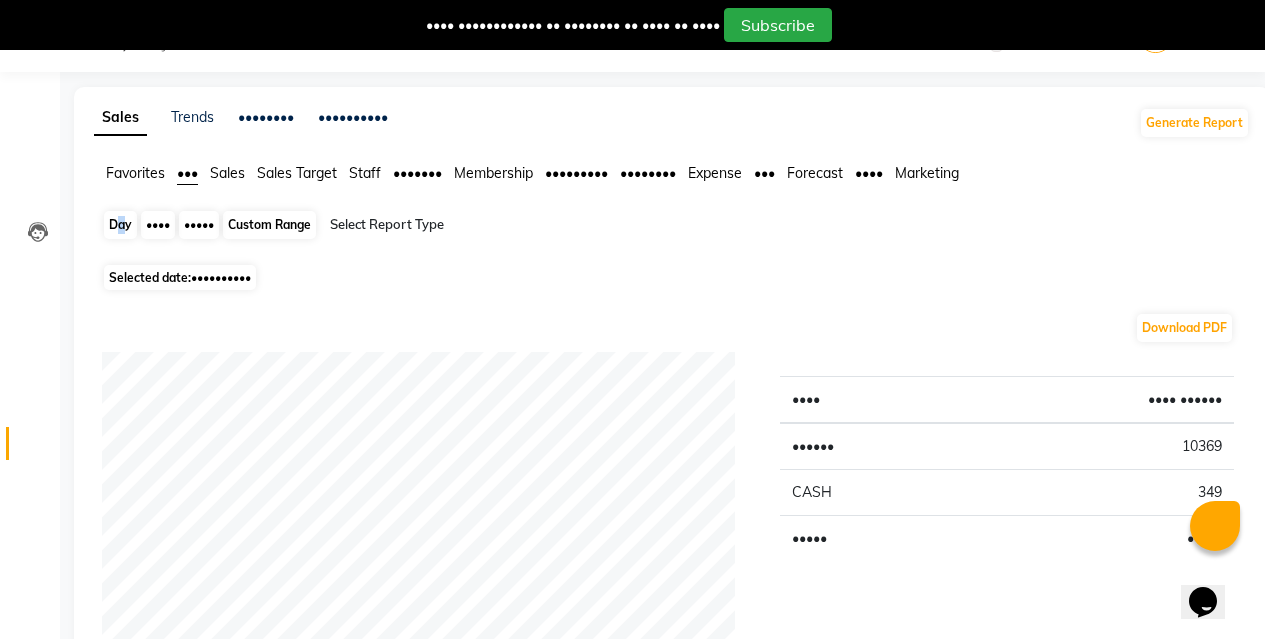 click on "Day" at bounding box center [120, 225] 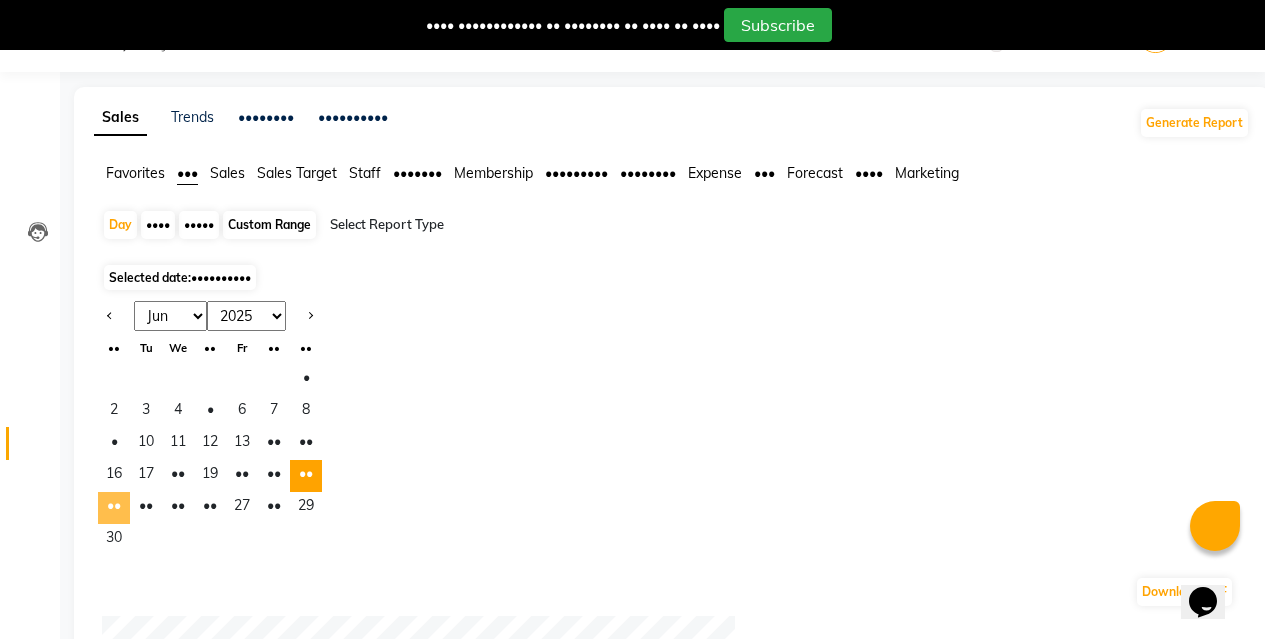 click on "••" at bounding box center [114, 508] 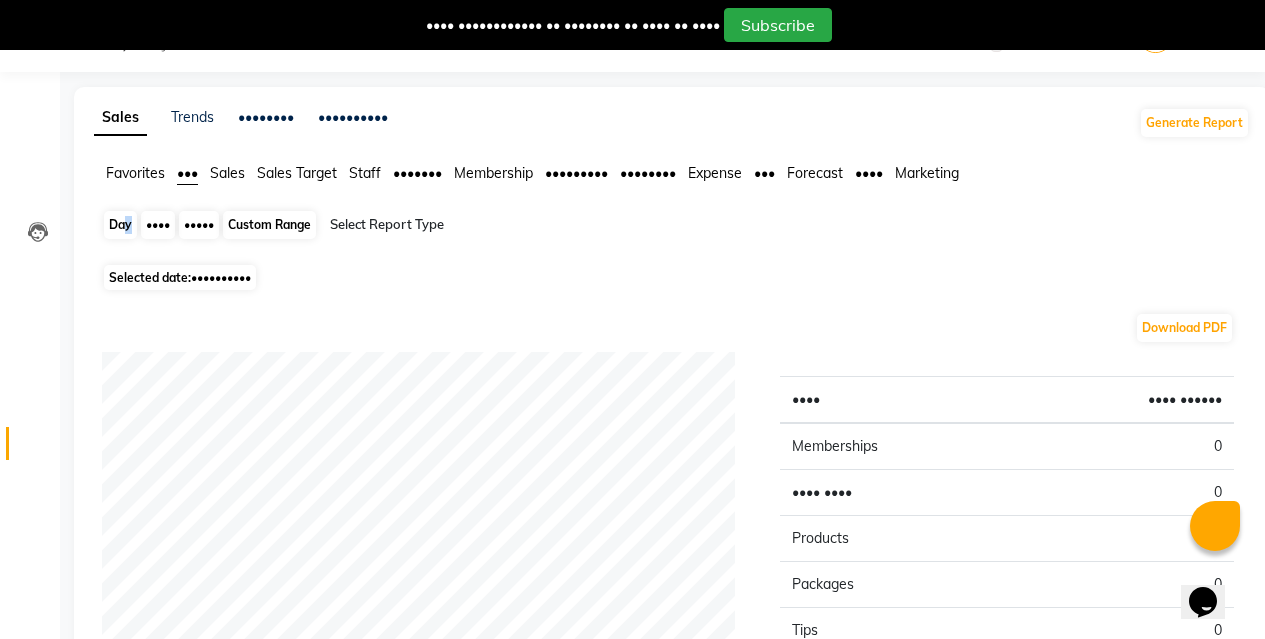 click on "Day" at bounding box center (120, 225) 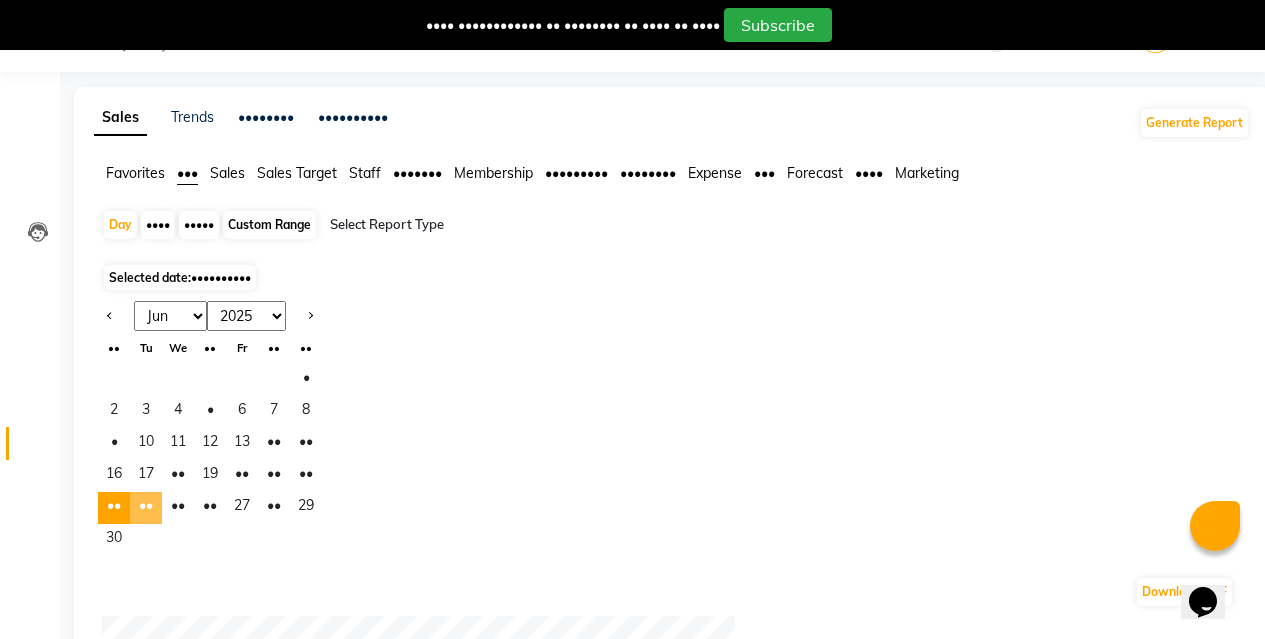 click on "••" at bounding box center (146, 508) 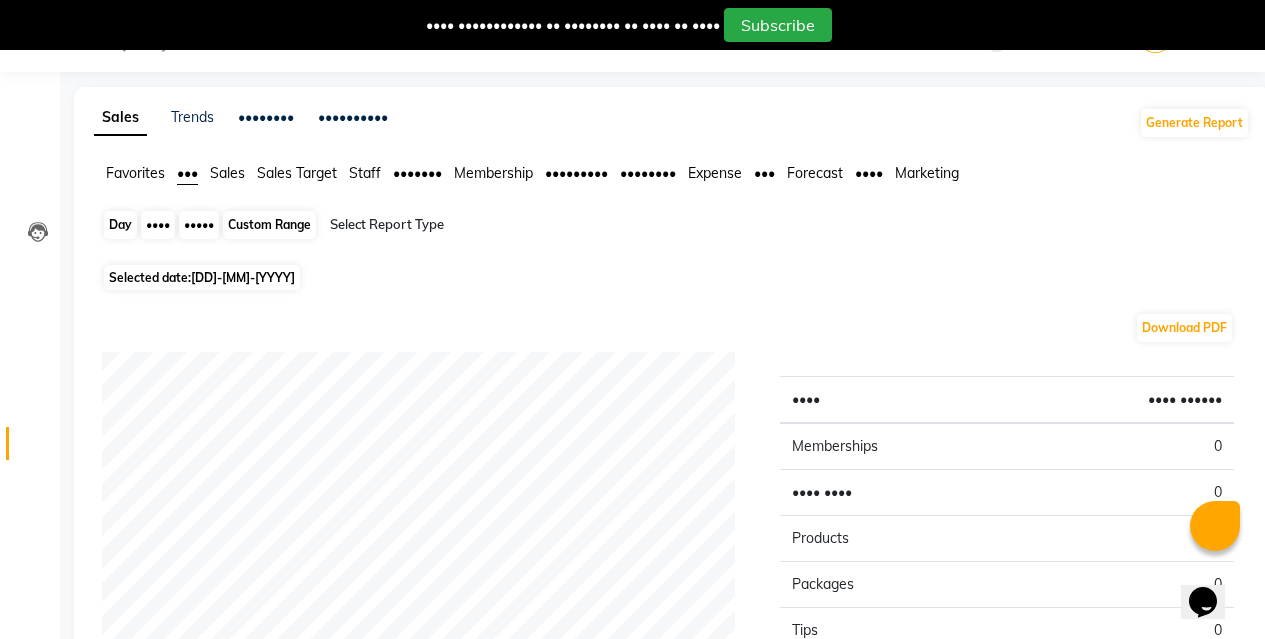 click on "Day" at bounding box center (120, 225) 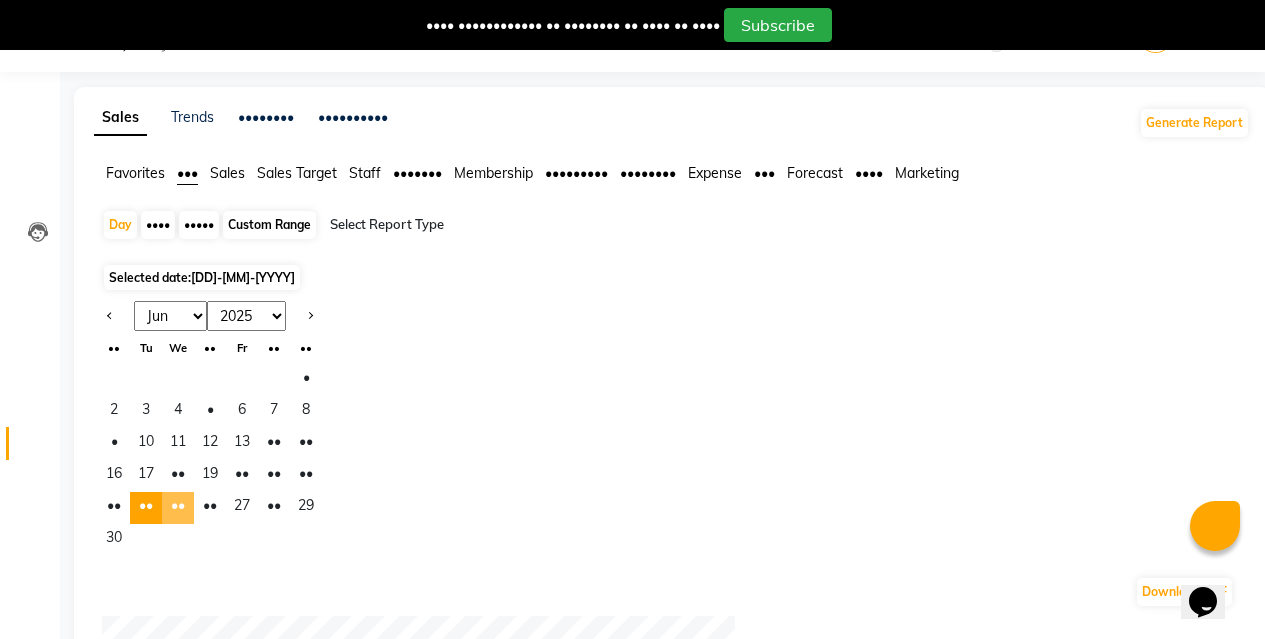 click on "••" at bounding box center [178, 508] 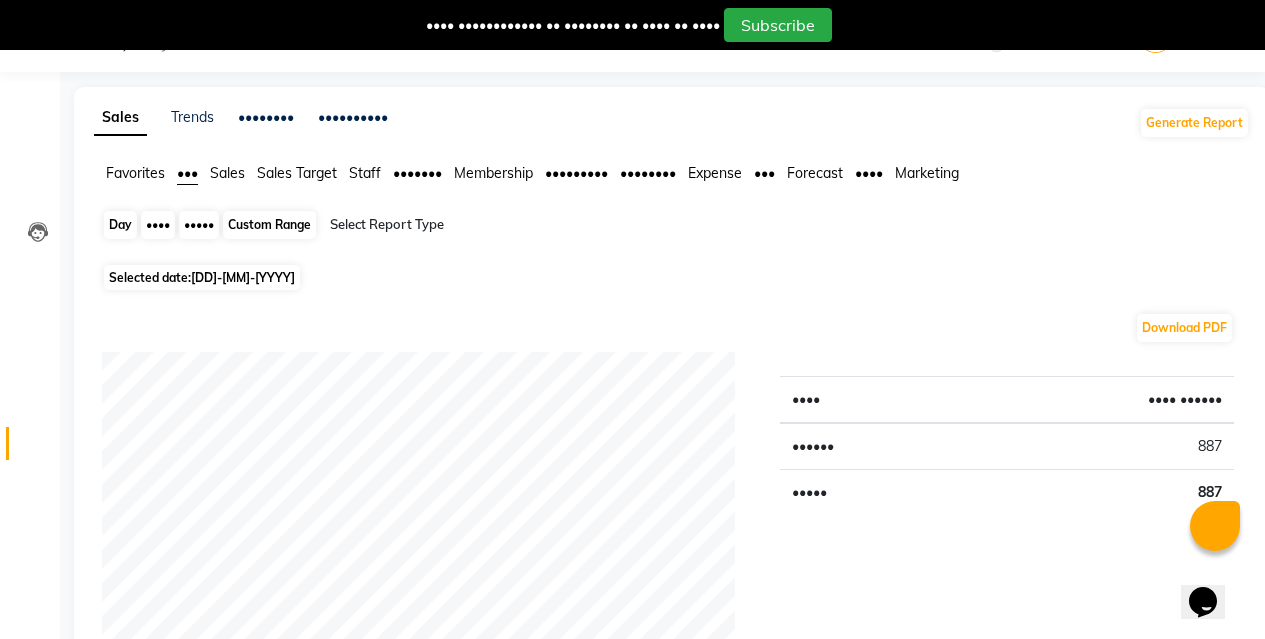 click on "Day" at bounding box center (120, 225) 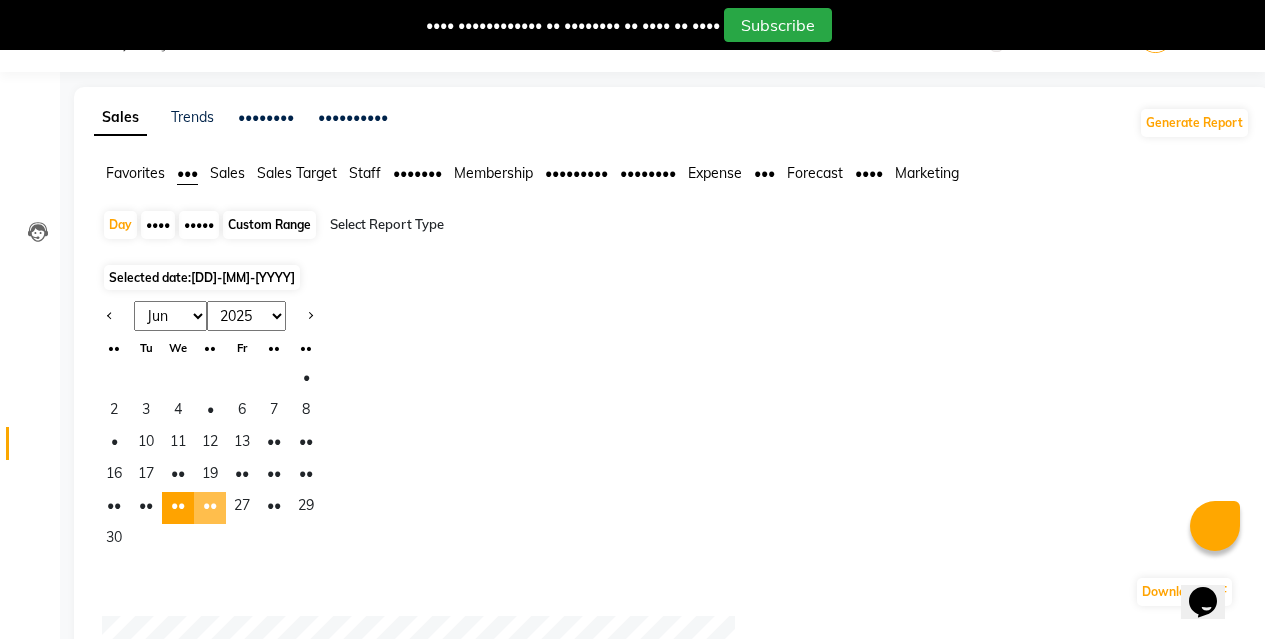 click on "••" at bounding box center [210, 508] 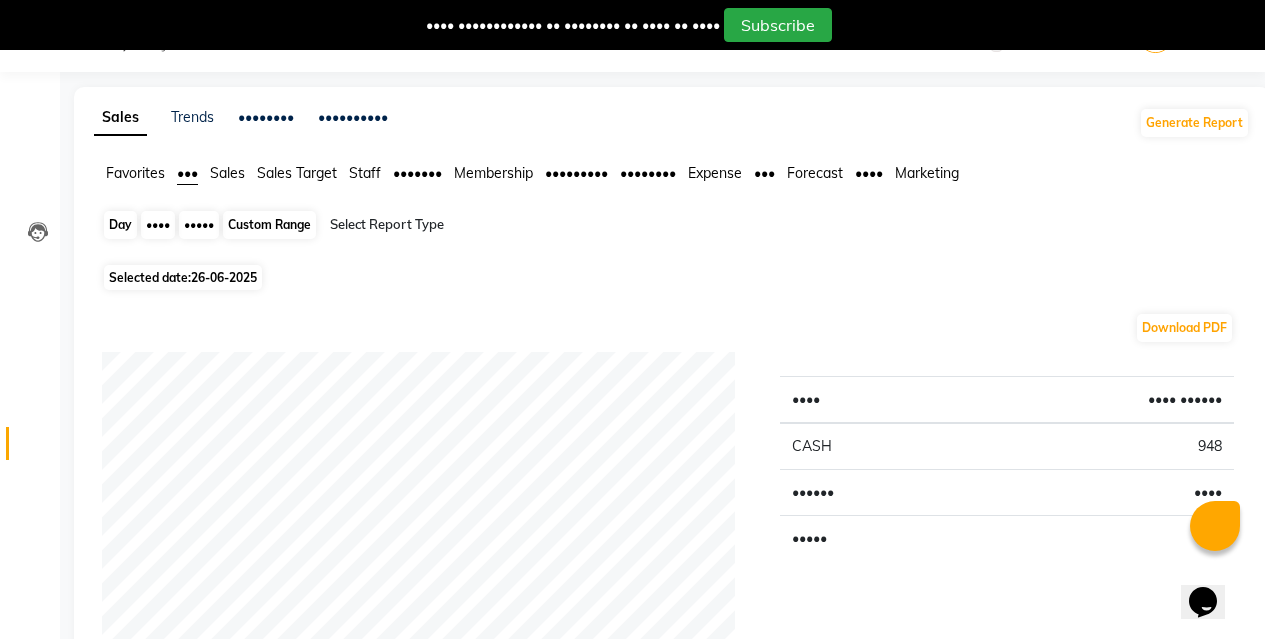 click on "Day" at bounding box center (120, 225) 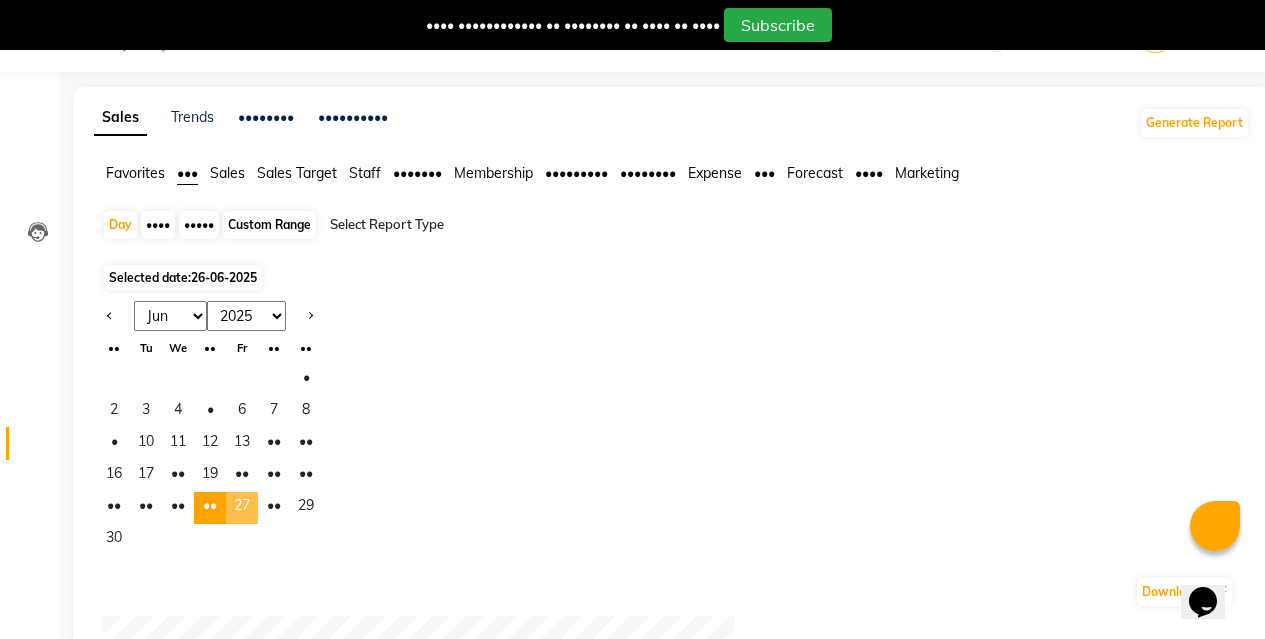 drag, startPoint x: 264, startPoint y: 503, endPoint x: 255, endPoint y: 497, distance: 10.816654 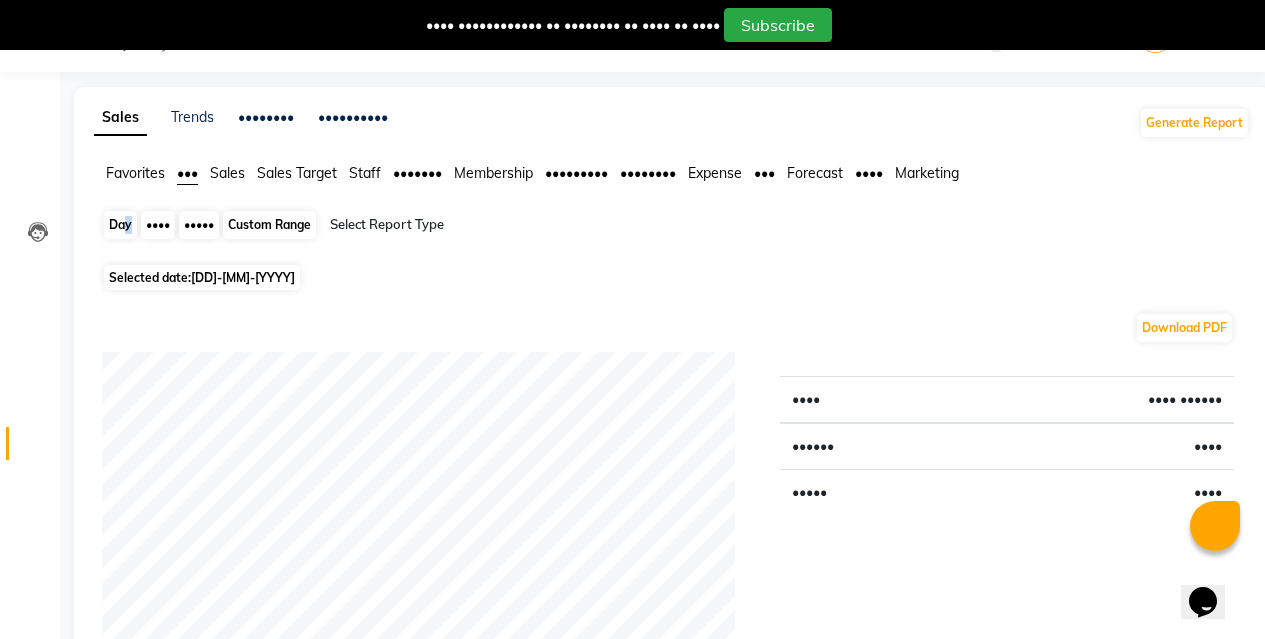 drag, startPoint x: 130, startPoint y: 221, endPoint x: 140, endPoint y: 237, distance: 18.867962 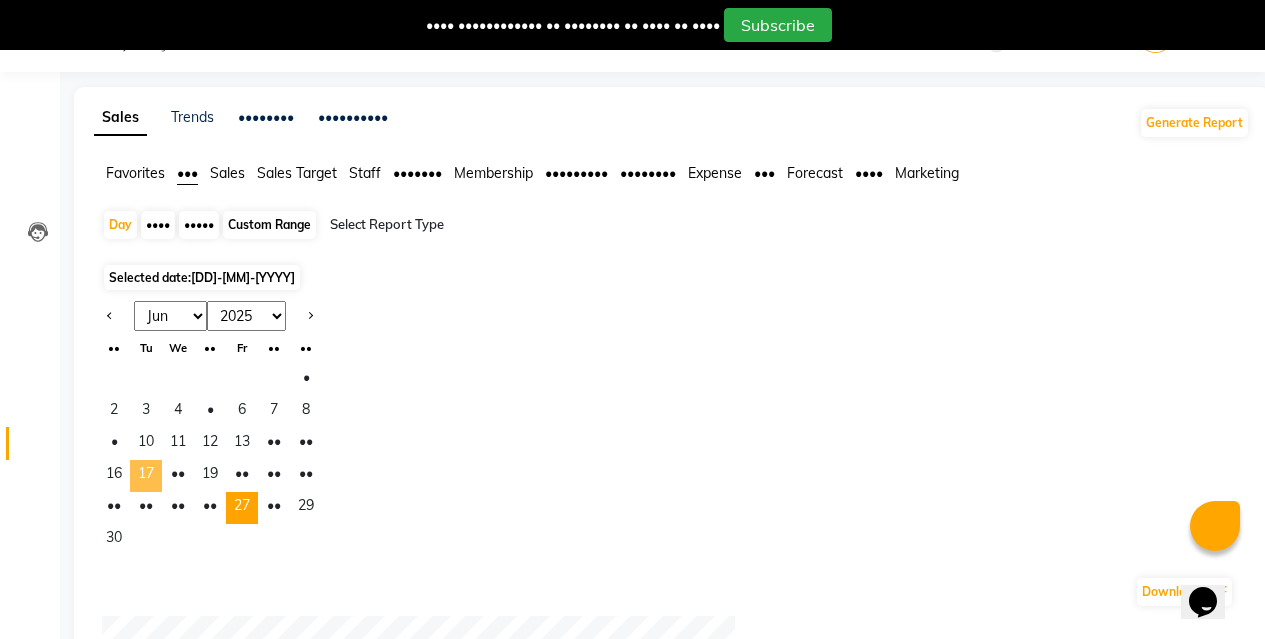 click on "17" at bounding box center [146, 476] 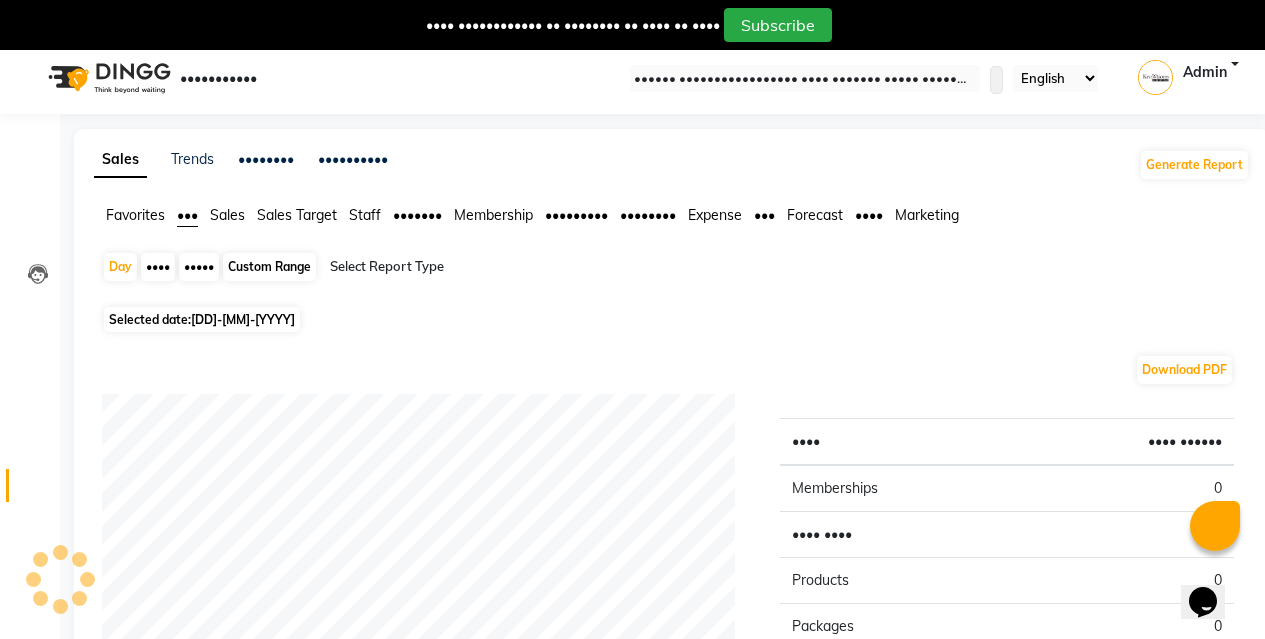 scroll, scrollTop: 0, scrollLeft: 0, axis: both 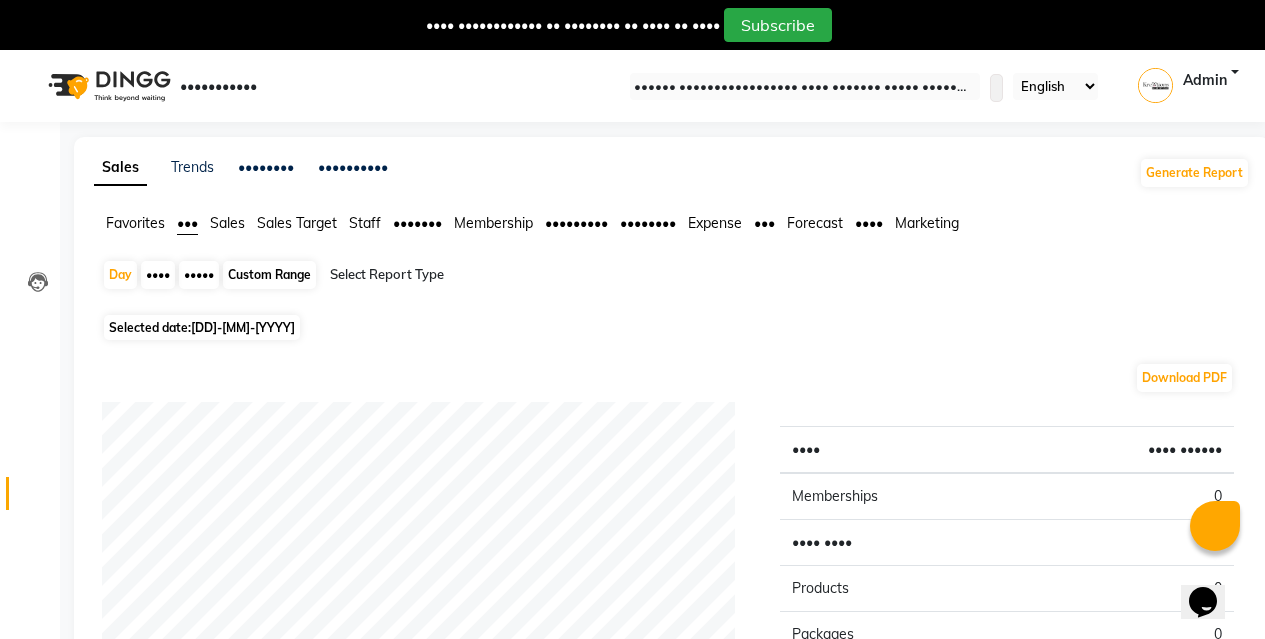 drag, startPoint x: 127, startPoint y: 266, endPoint x: 122, endPoint y: 326, distance: 60.207973 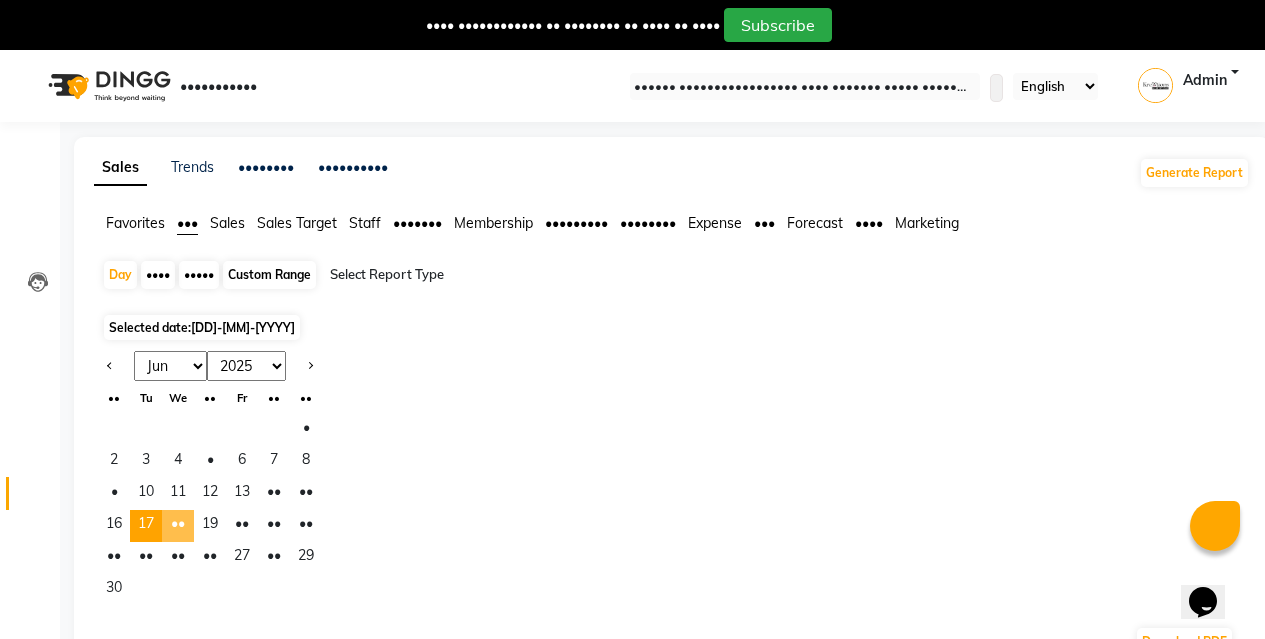 click on "••" at bounding box center [178, 526] 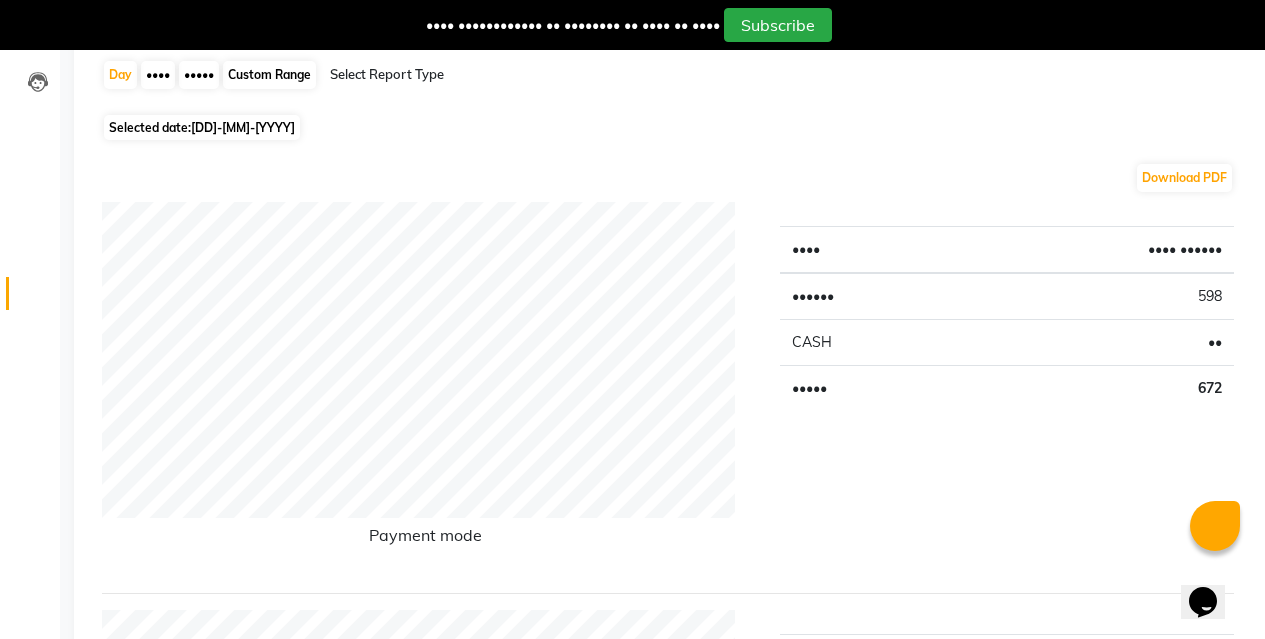 scroll, scrollTop: 0, scrollLeft: 0, axis: both 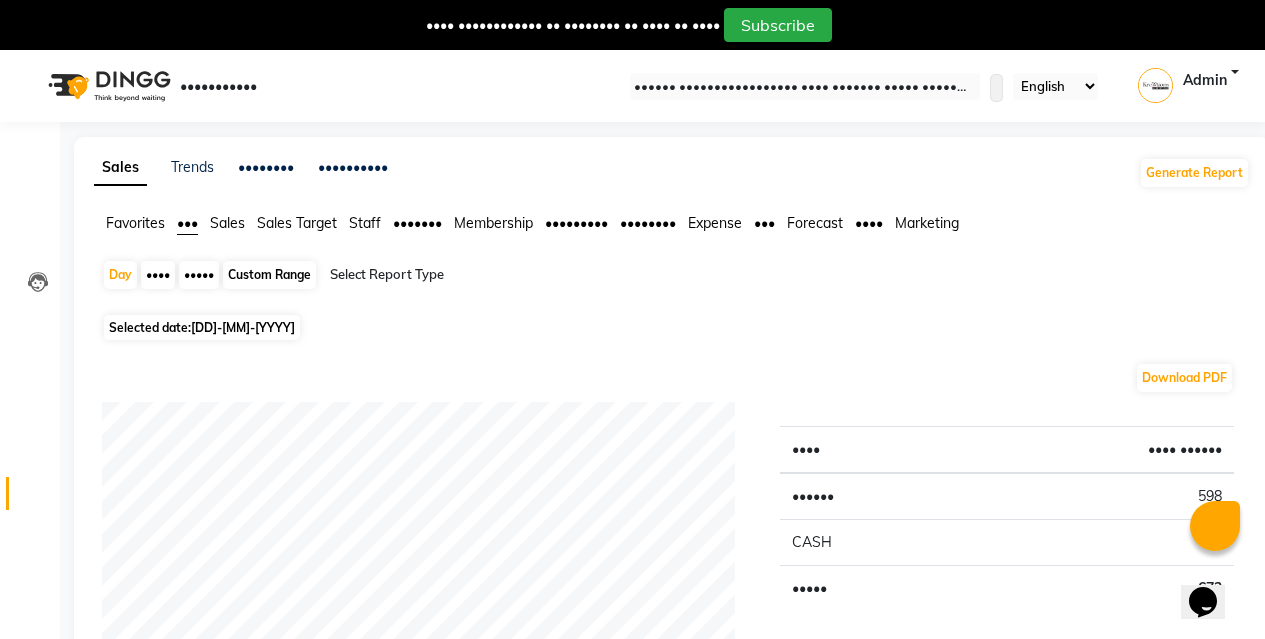 click on "Staff" at bounding box center (135, 223) 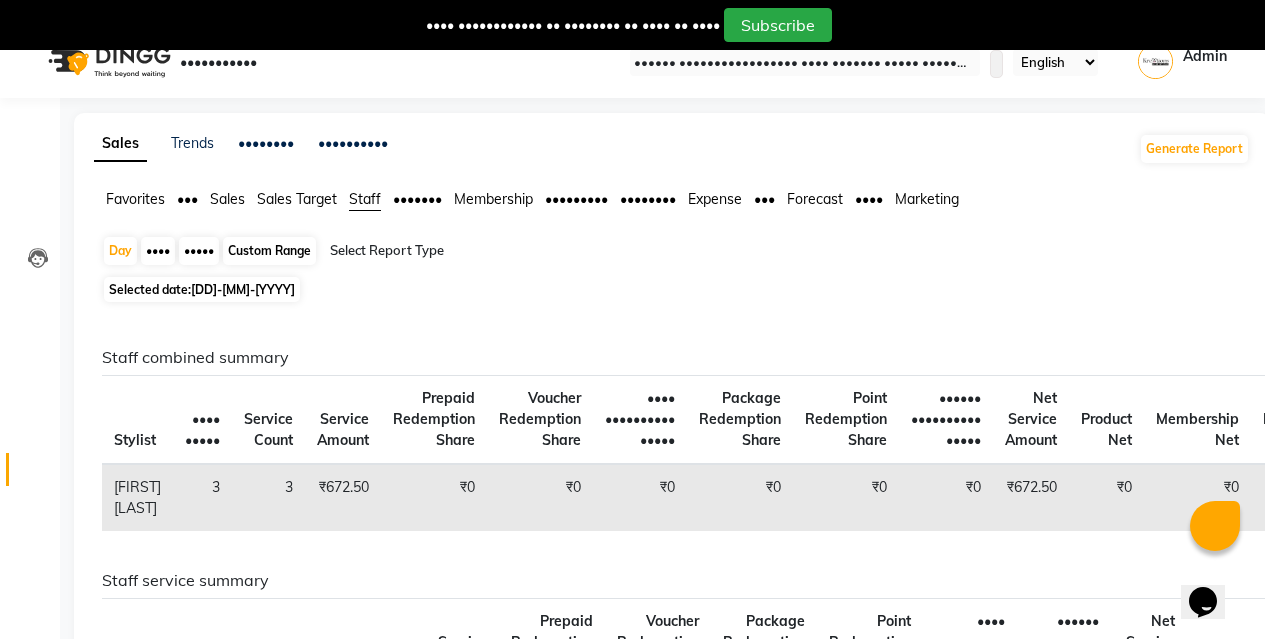 scroll, scrollTop: 0, scrollLeft: 0, axis: both 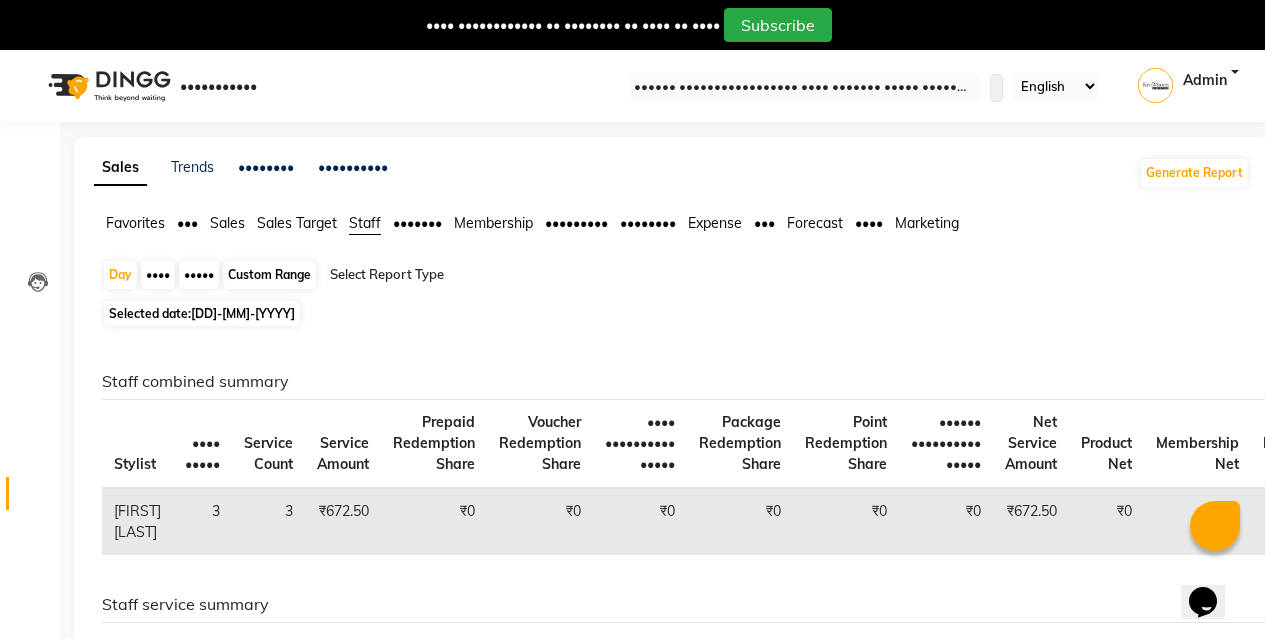 click on "•••" at bounding box center (135, 223) 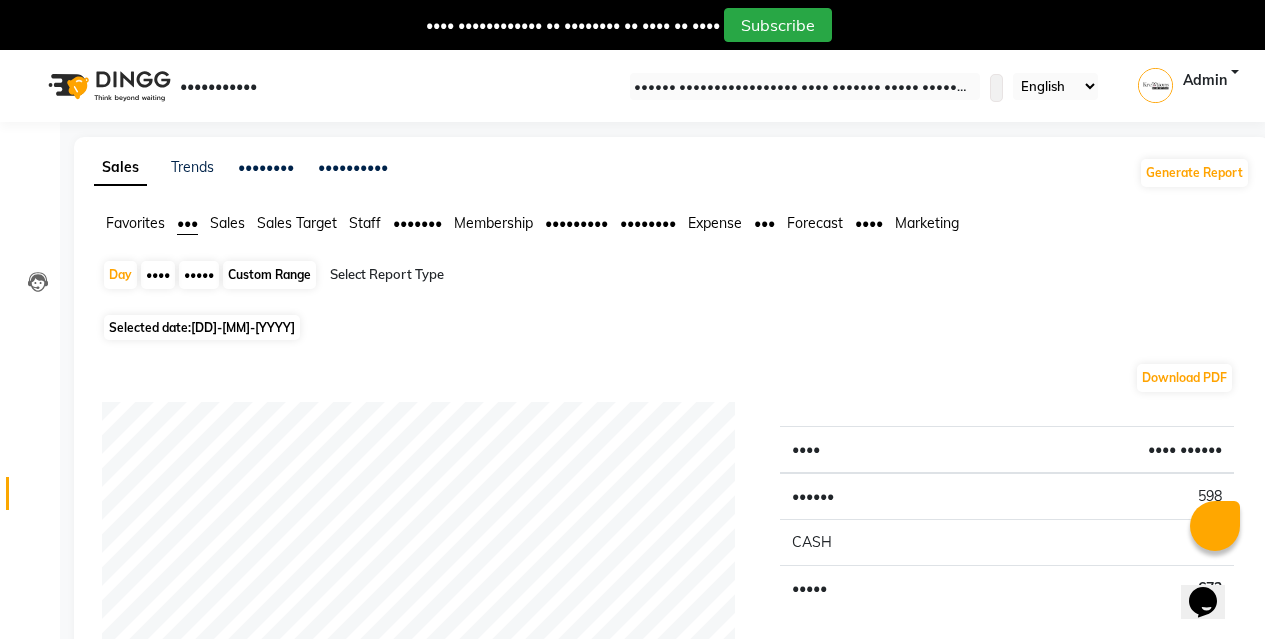 scroll, scrollTop: 100, scrollLeft: 0, axis: vertical 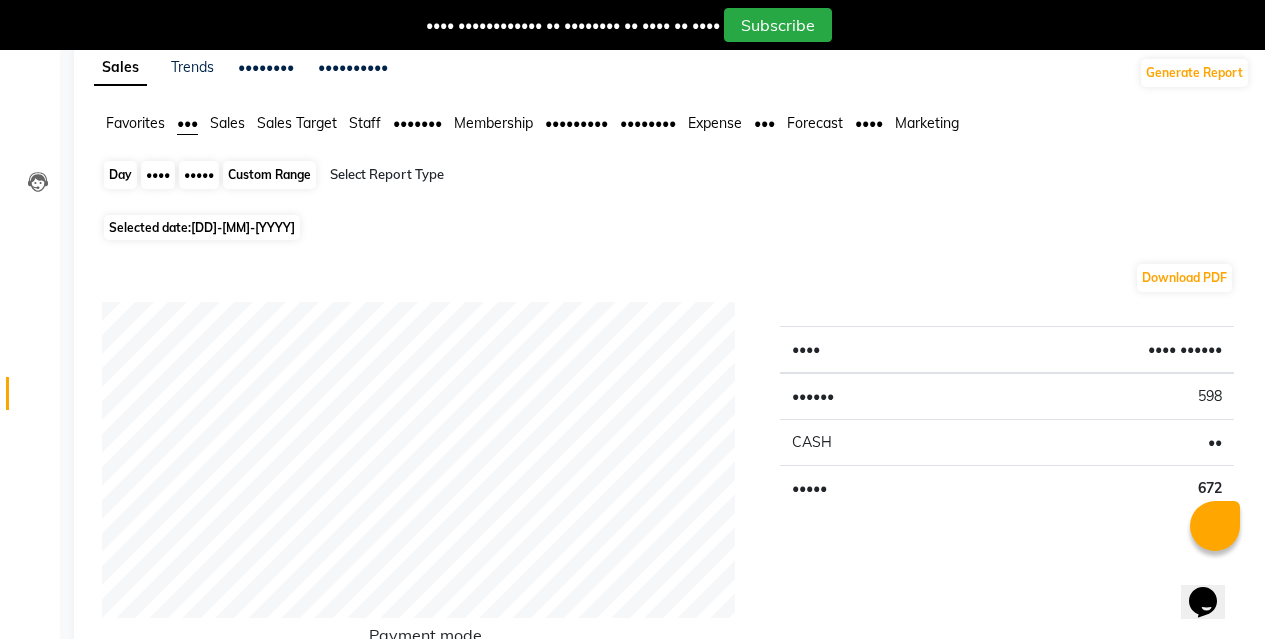 click on "Day" at bounding box center (120, 175) 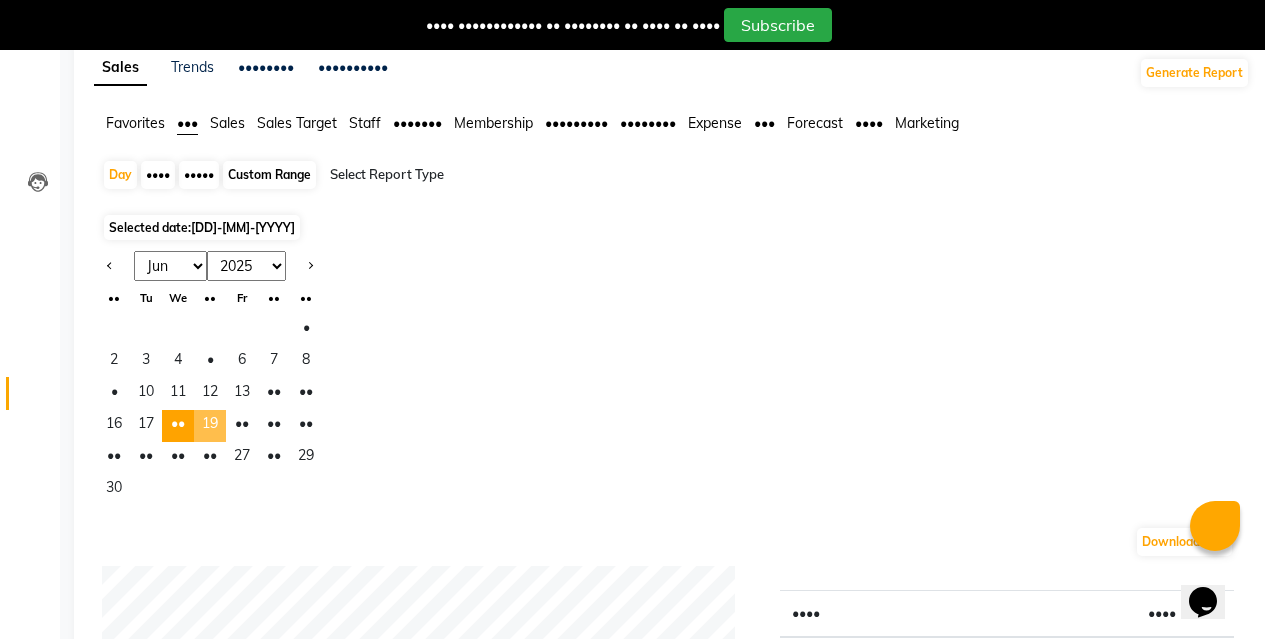 click on "19" at bounding box center (210, 426) 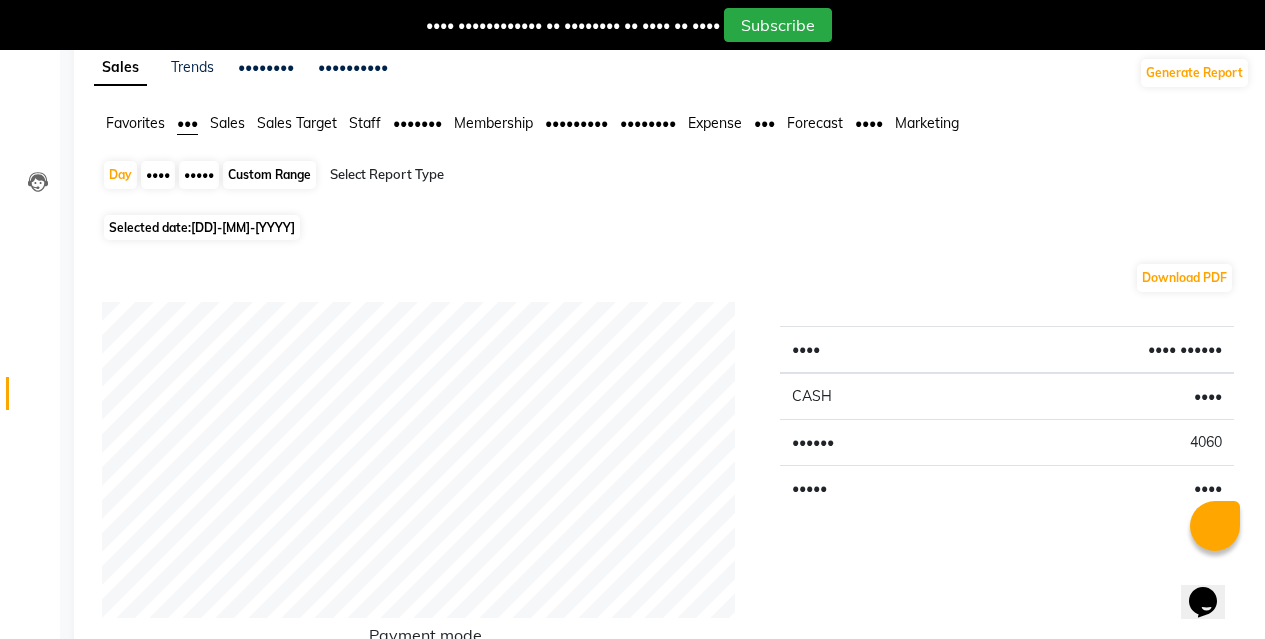 click on "Staff" at bounding box center (135, 123) 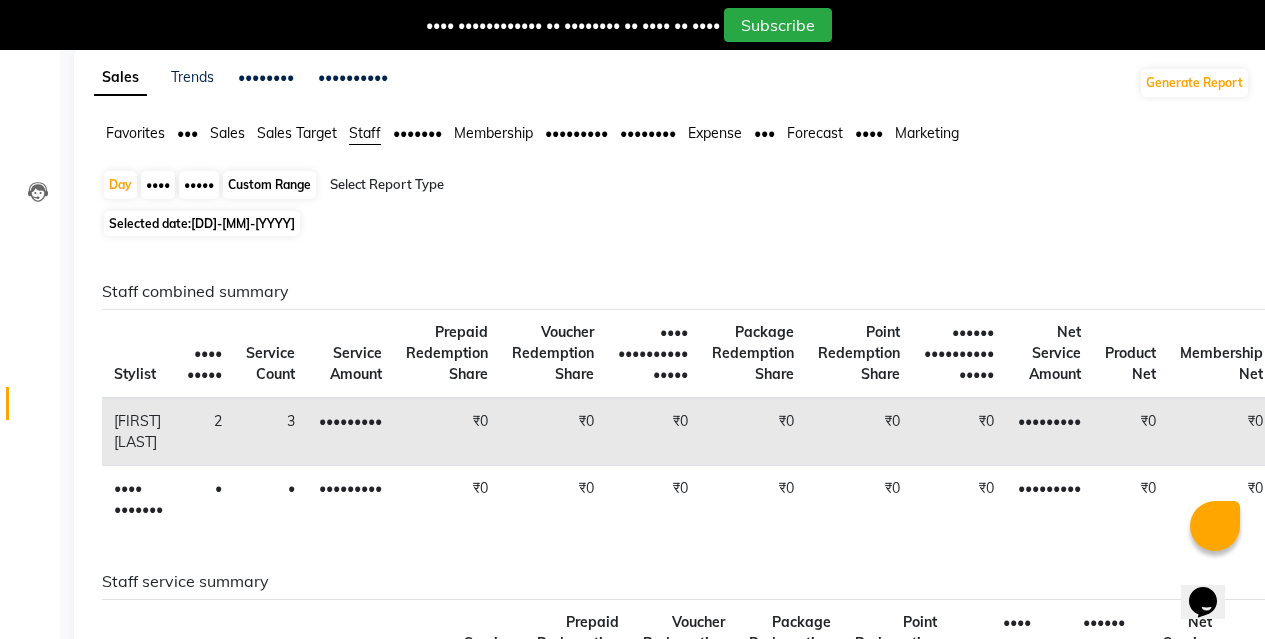 scroll, scrollTop: 100, scrollLeft: 0, axis: vertical 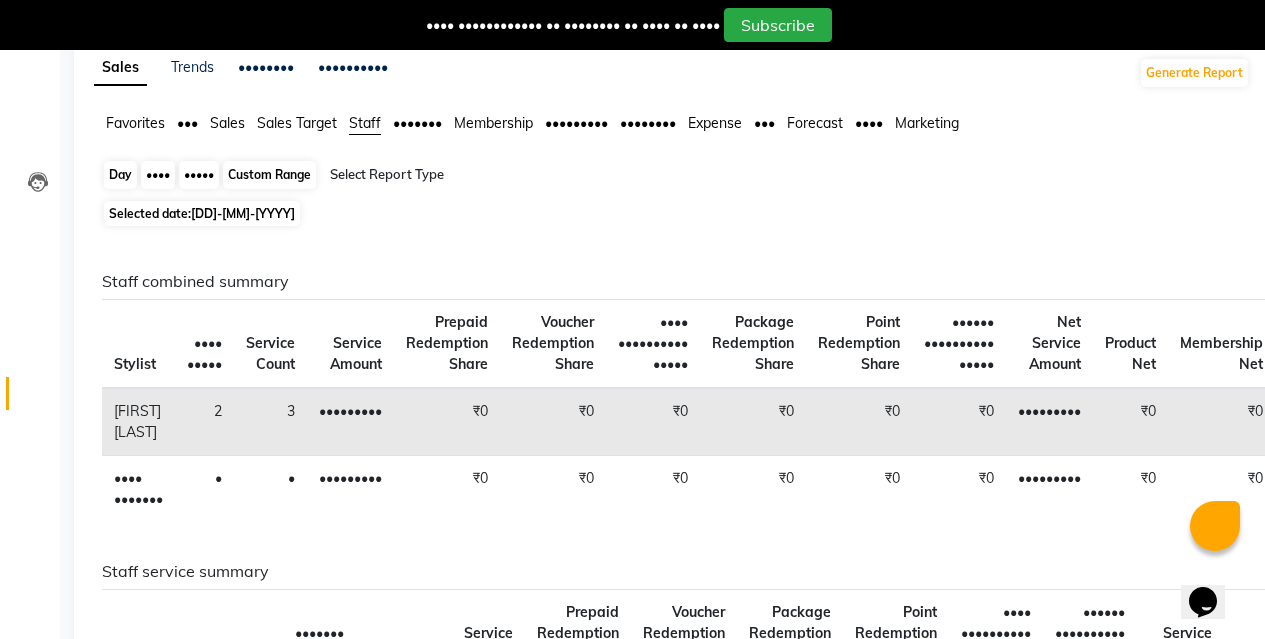 click on "Day" at bounding box center (120, 175) 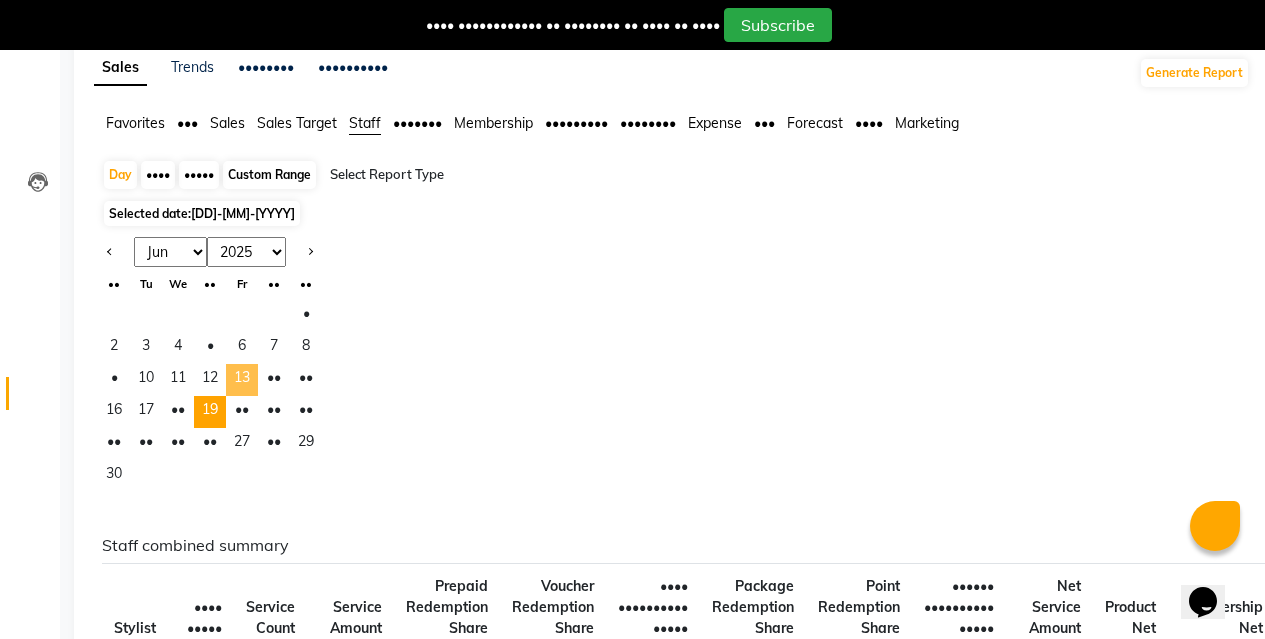 click on "13" at bounding box center (242, 380) 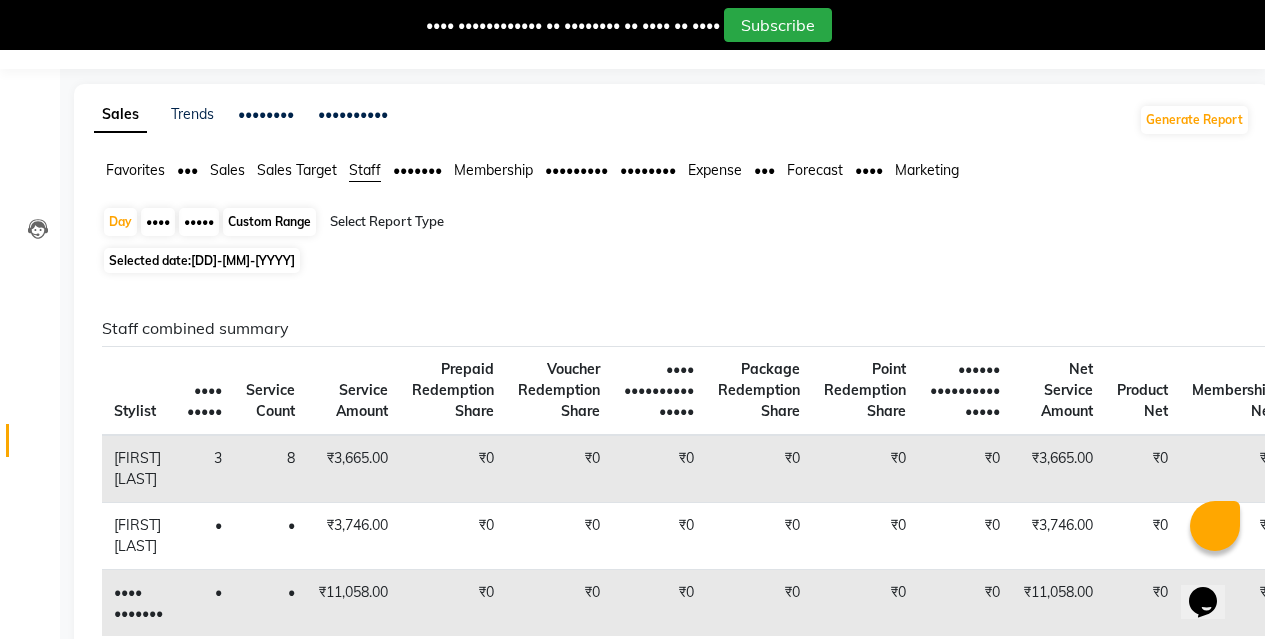 scroll, scrollTop: 0, scrollLeft: 0, axis: both 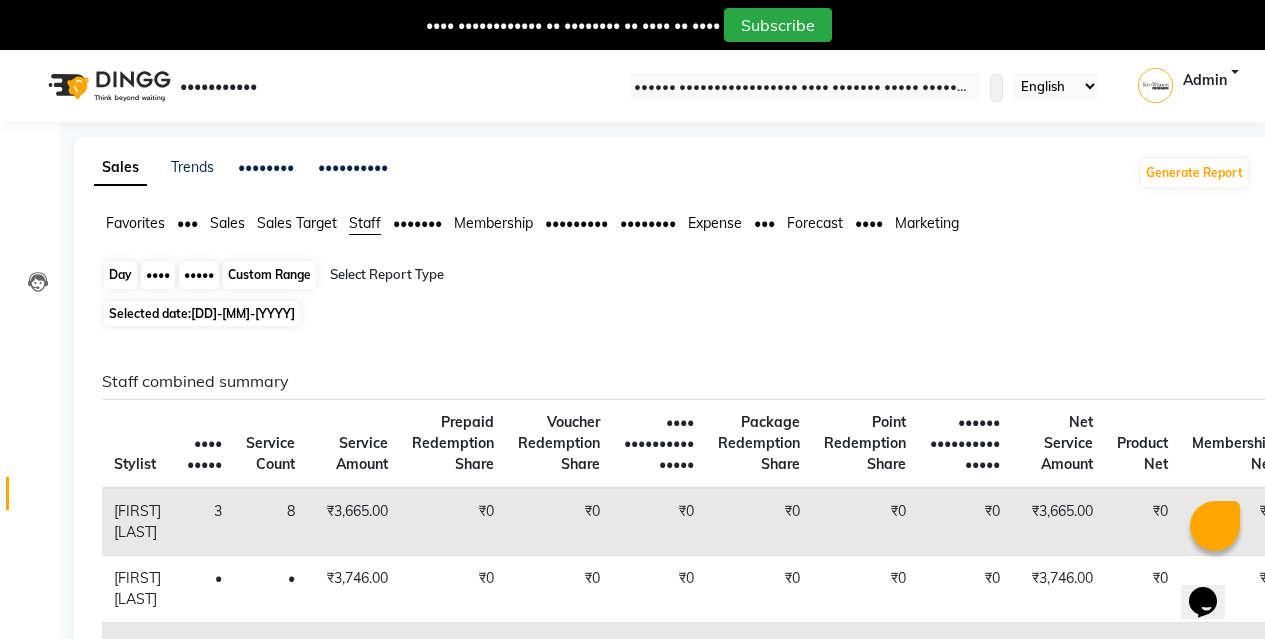 click on "Day" at bounding box center (120, 275) 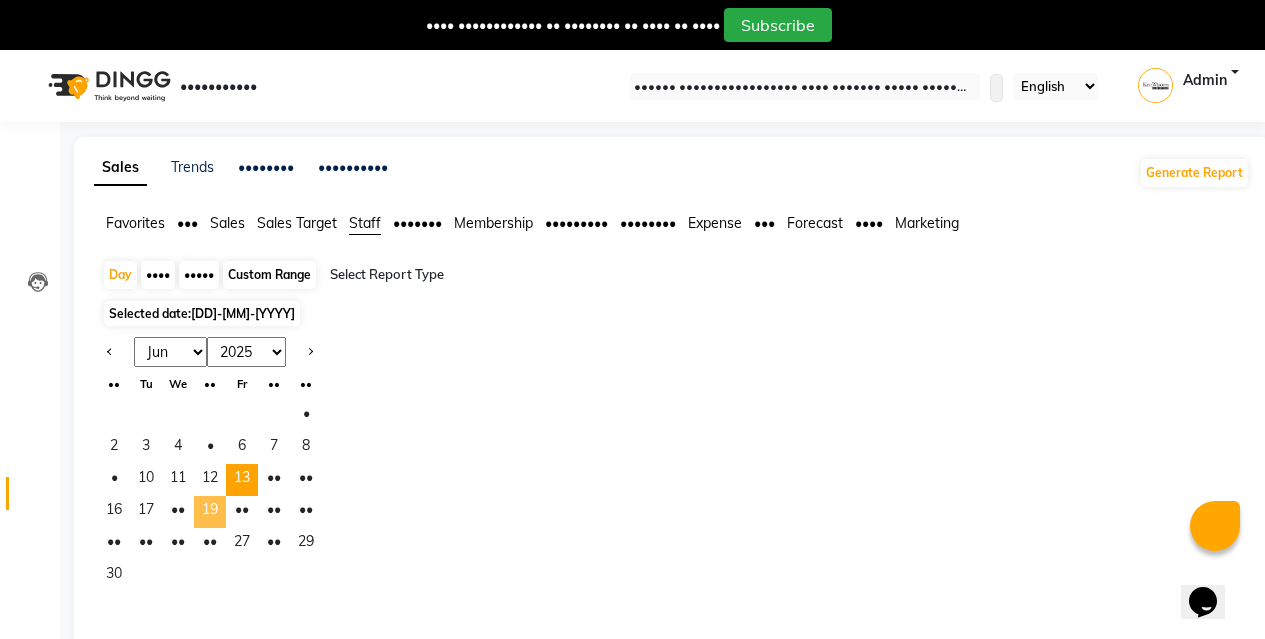 click on "19" at bounding box center [210, 512] 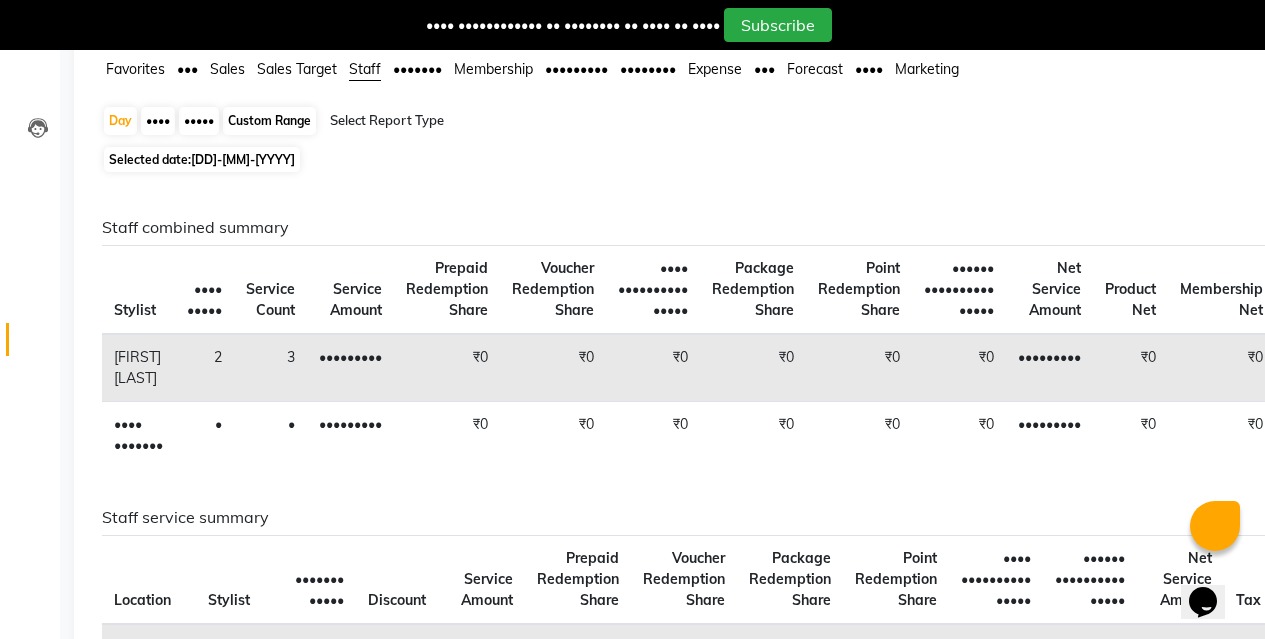 scroll, scrollTop: 200, scrollLeft: 0, axis: vertical 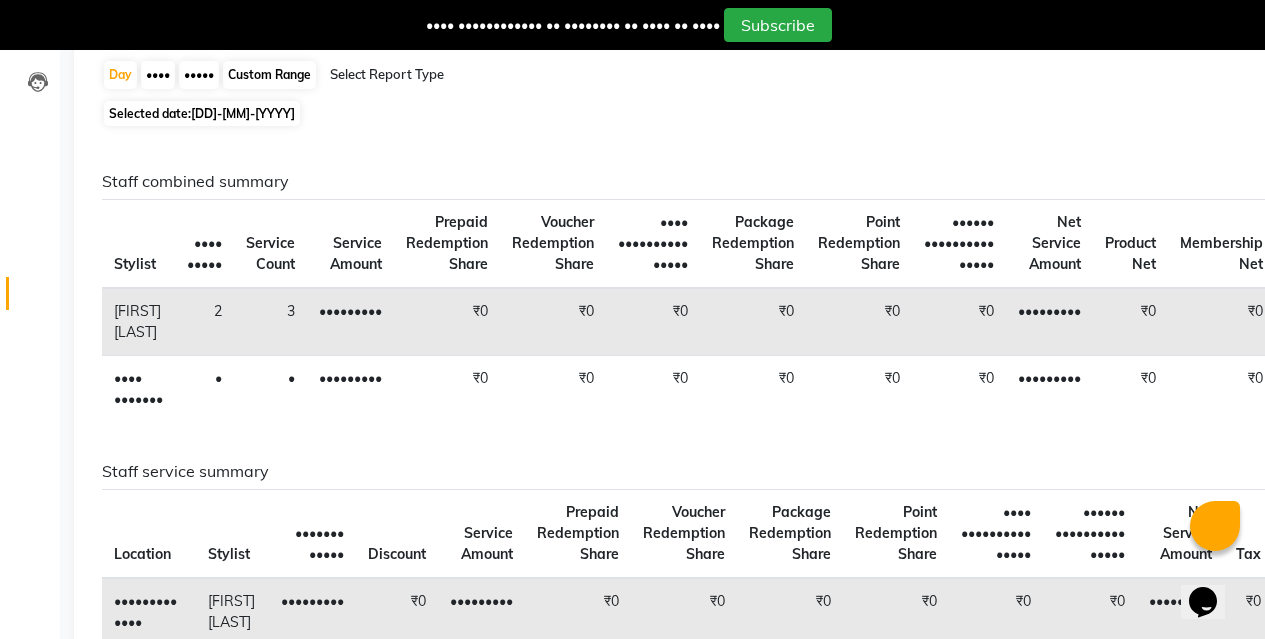 click on "Staff combined summary Stylist Bill Count Service Count Service Amount Prepaid Redemption Share Voucher Redemption Share Gift Redemption Share Package Redemption Share Point Redemption Share Wallet Redemption Share Net Service Amount Product Net Membership Net Prepaid Net Voucher Net Gift Net Package Net [FIRST] [LAST] [NUMBER] [NUMBER] [CURRENCY][AMOUNT] [CURRENCY][AMOUNT] [CURRENCY][AMOUNT] [CURRENCY][AMOUNT] [CURRENCY][AMOUNT] [CURRENCY][AMOUNT] [CURRENCY][AMOUNT] [CURRENCY][AMOUNT] [CURRENCY][AMOUNT] [CURRENCY][AMOUNT] [CURRENCY][AMOUNT] [CURRENCY][AMOUNT] [CURRENCY][AMOUNT]  [FIRST] [LAST]  [CURRENCY][AMOUNT] [CURRENCY][AMOUNT] [CURRENCY][AMOUNT] [CURRENCY][AMOUNT] [CURRENCY][AMOUNT] [CURRENCY][AMOUNT] [CURRENCY][AMOUNT] [CURRENCY][AMOUNT] [CURRENCY][AMOUNT] [CURRENCY][AMOUNT] [CURRENCY][AMOUNT]  [LOCATION]  [FIRST] [LAST] [CURRENCY][AMOUNT] [CURRENCY][AMOUNT] [CURRENCY][AMOUNT] [CURRENCY][AMOUNT] [CURRENCY][AMOUNT] [CURRENCY][AMOUNT] [CURRENCY][AMOUNT] [CURRENCY][AMOUNT] [CURRENCY][AMOUNT] [CURRENCY][AMOUNT] [CURRENCY][AMOUNT] [CURRENCY][AMOUNT] [CURRENCY][AMOUNT]  [LOCATION]  [FIRST] [LAST] [CURRENCY][AMOUNT] [CURRENCY][AMOUNT] [CURRENCY][AMOUNT] [CURRENCY][AMOUNT] [CURRENCY][AMOUNT] [CURRENCY][AMOUNT] [CURRENCY][AMOUNT] [CURRENCY][AMOUNT] [CURRENCY][AMOUNT] [CURRENCY][AMOUNT] [CURRENCY][AMOUNT] [CURRENCY][AMOUNT] [CURRENCY][AMOUNT]" at bounding box center (668, 573) 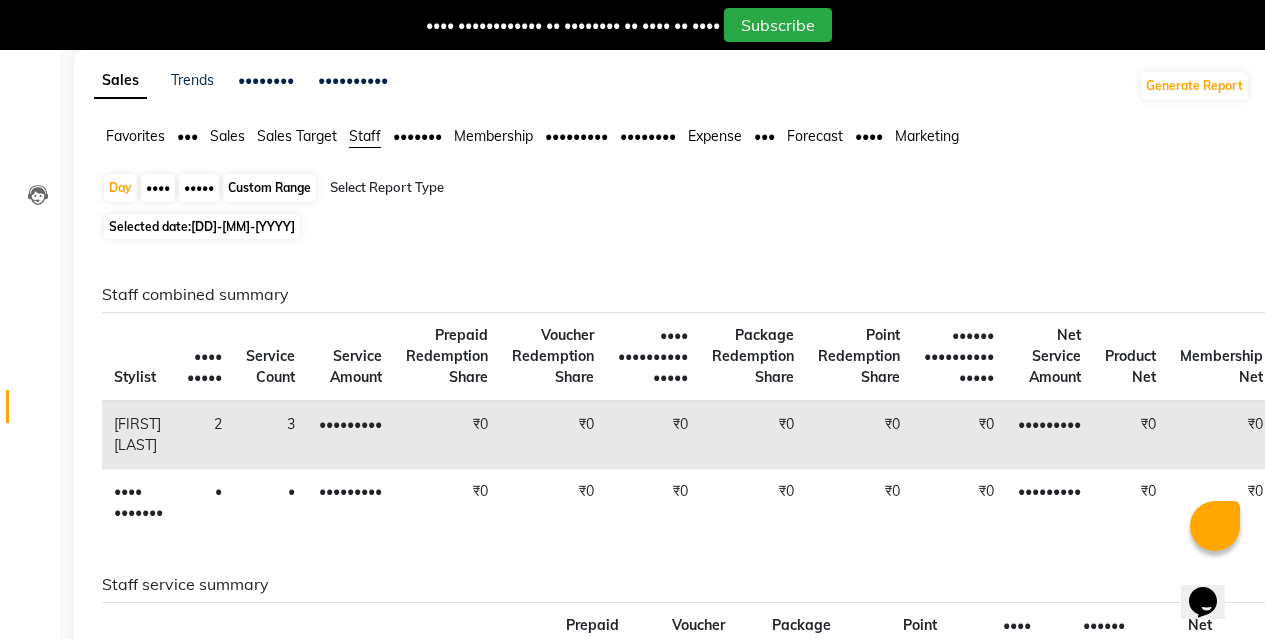 scroll, scrollTop: 0, scrollLeft: 0, axis: both 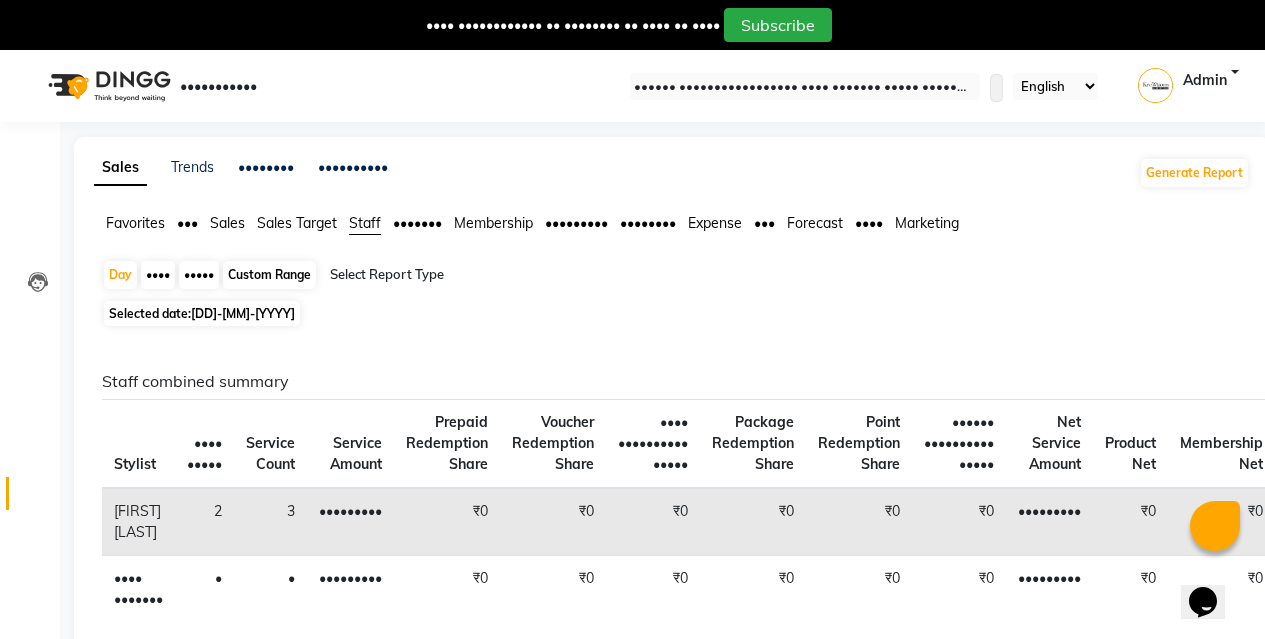 click on "•••" at bounding box center [135, 223] 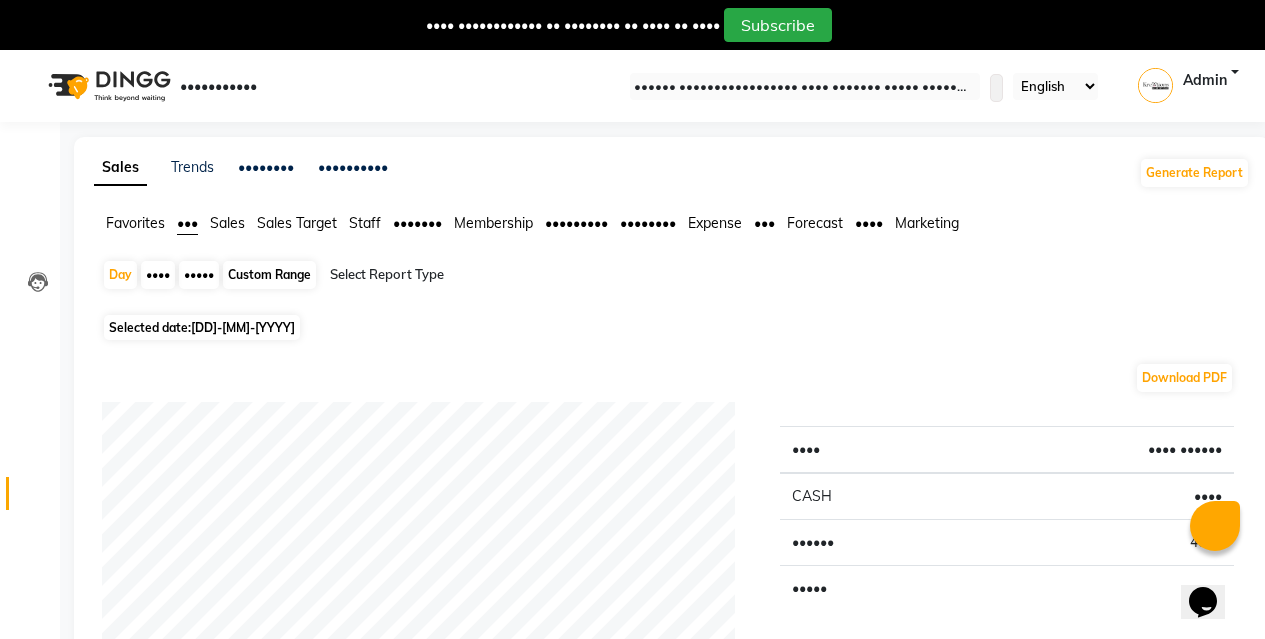 scroll, scrollTop: 100, scrollLeft: 0, axis: vertical 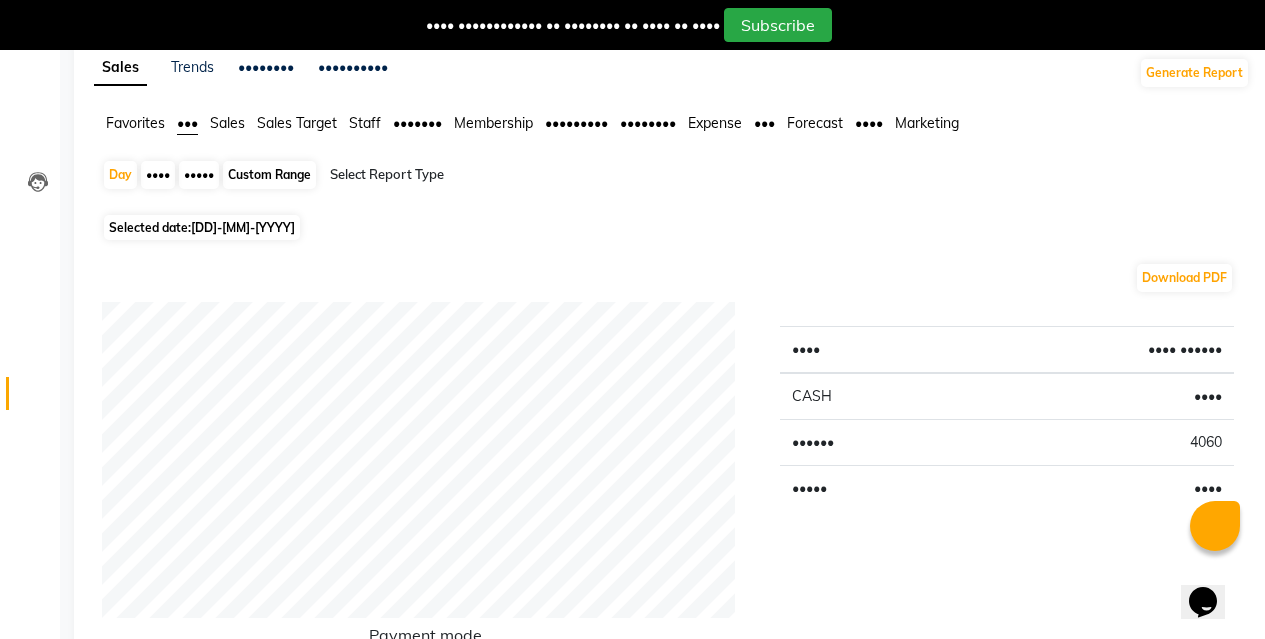 click on "Staff" at bounding box center (365, 123) 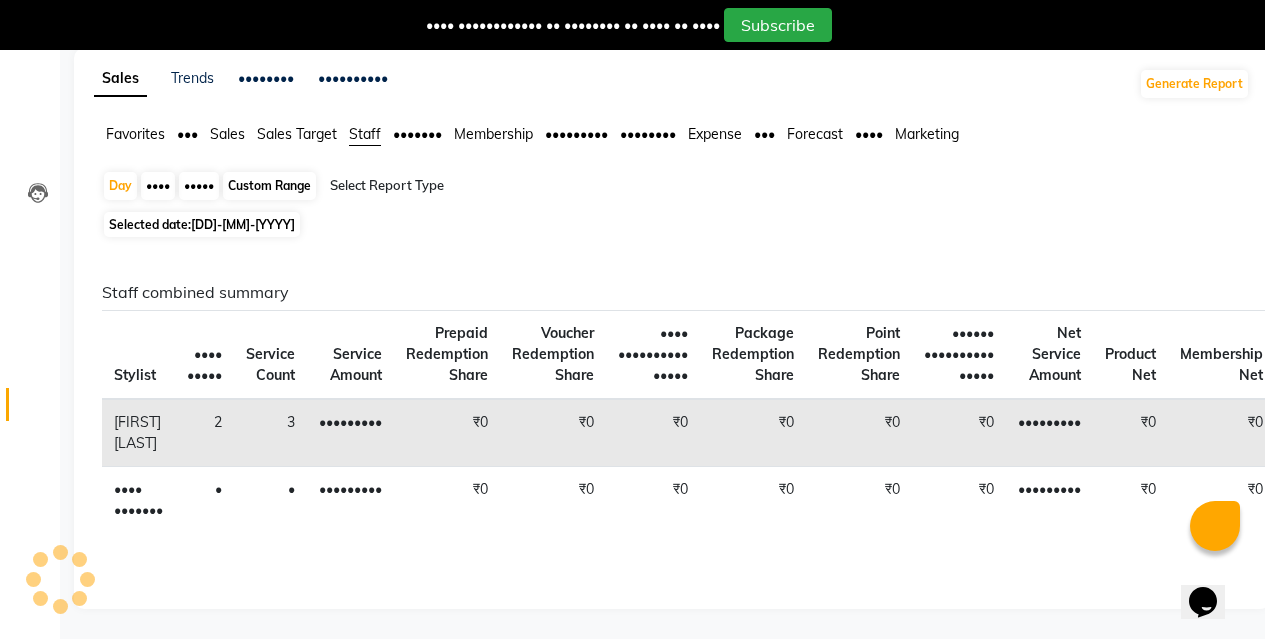 scroll, scrollTop: 100, scrollLeft: 0, axis: vertical 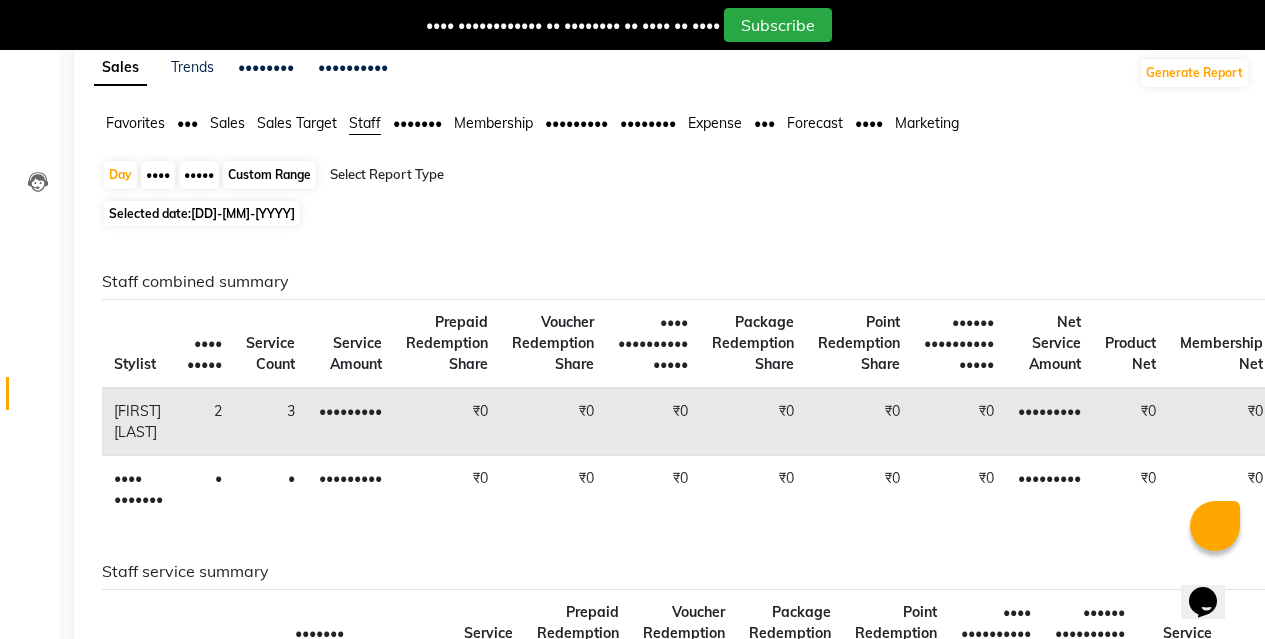 click on "•••" at bounding box center [135, 123] 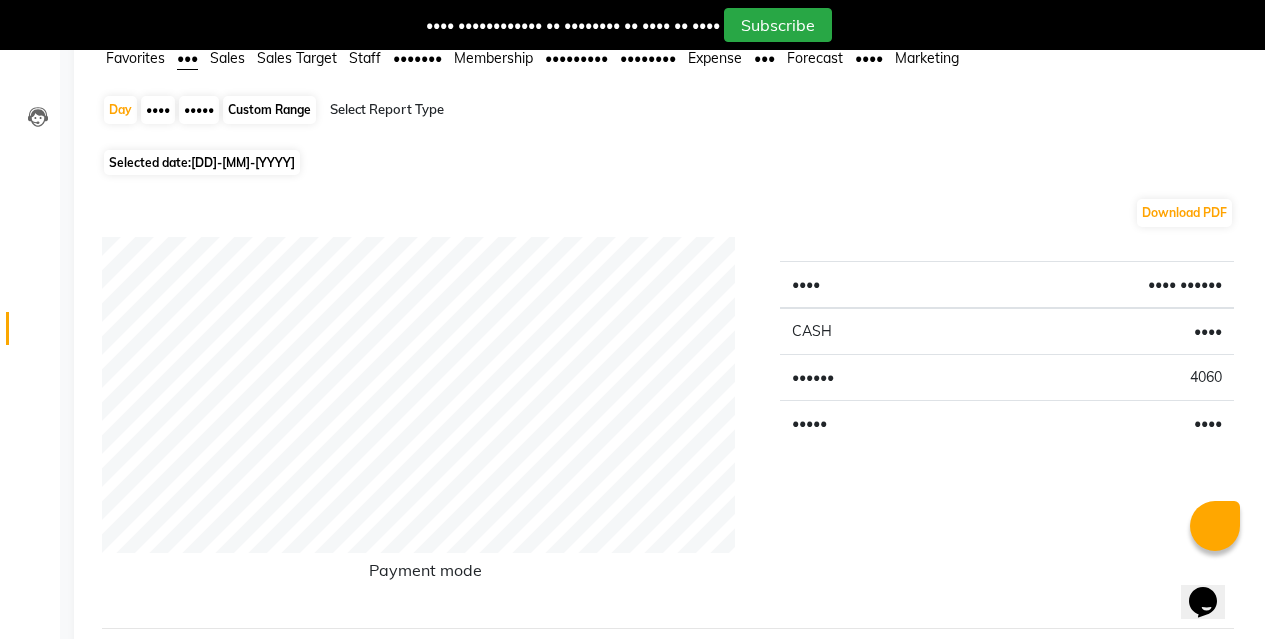 scroll, scrollTop: 200, scrollLeft: 0, axis: vertical 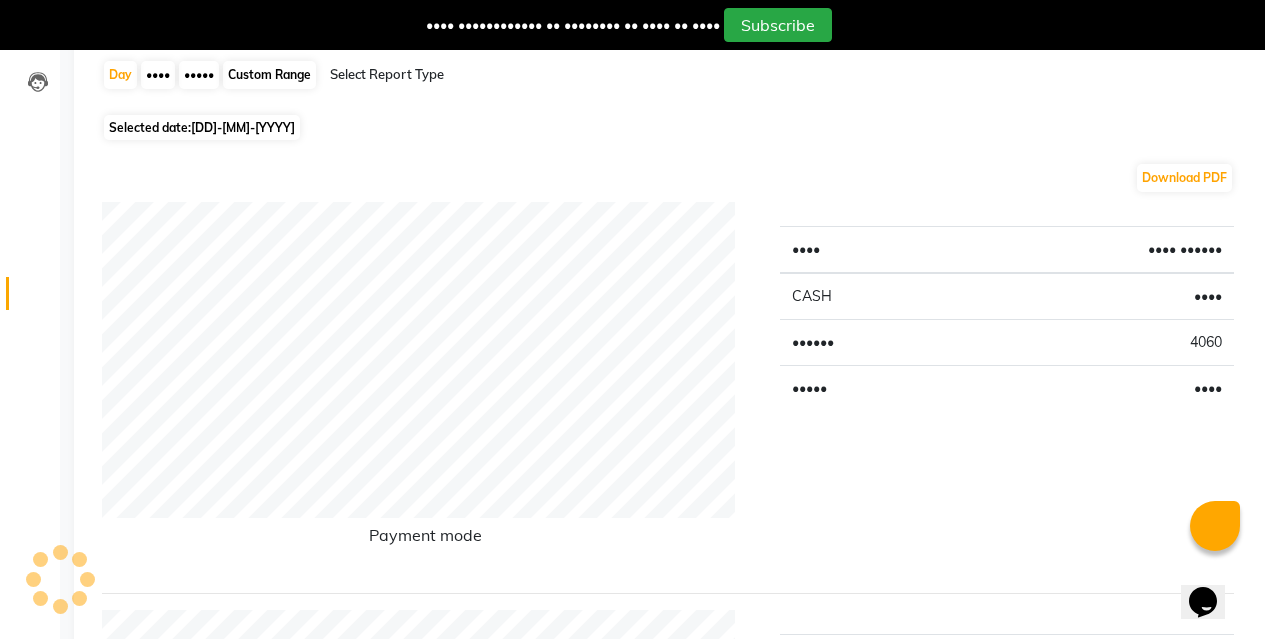 click on "•••• ••••••" at bounding box center (1098, 250) 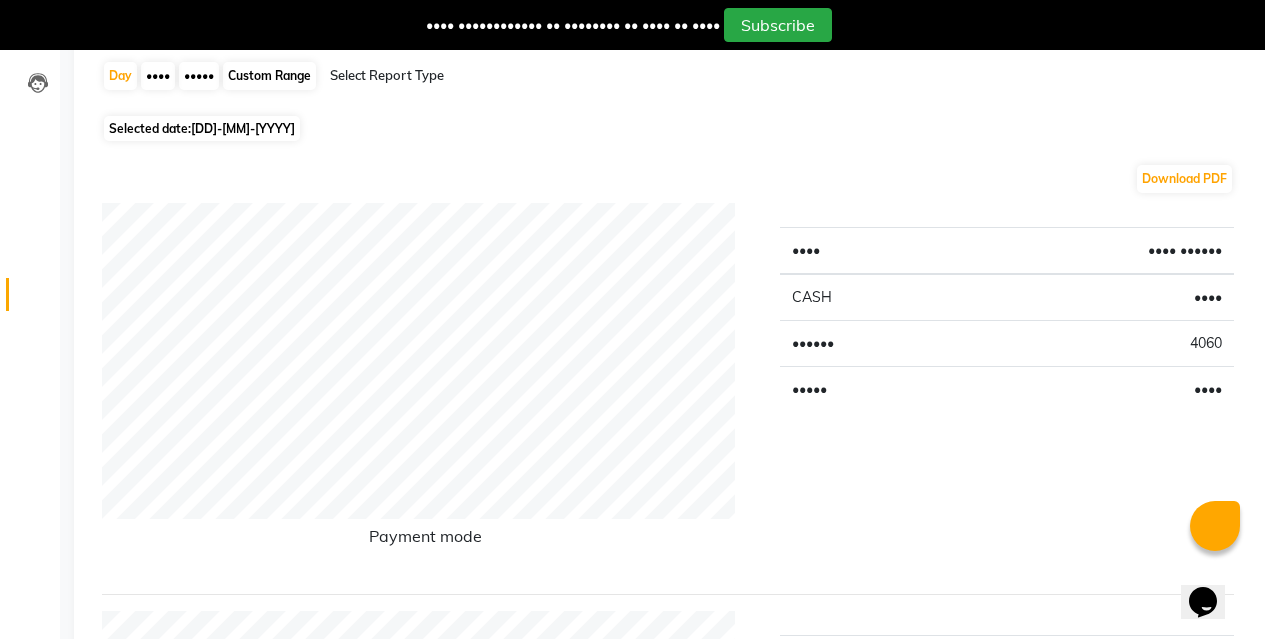 scroll, scrollTop: 200, scrollLeft: 0, axis: vertical 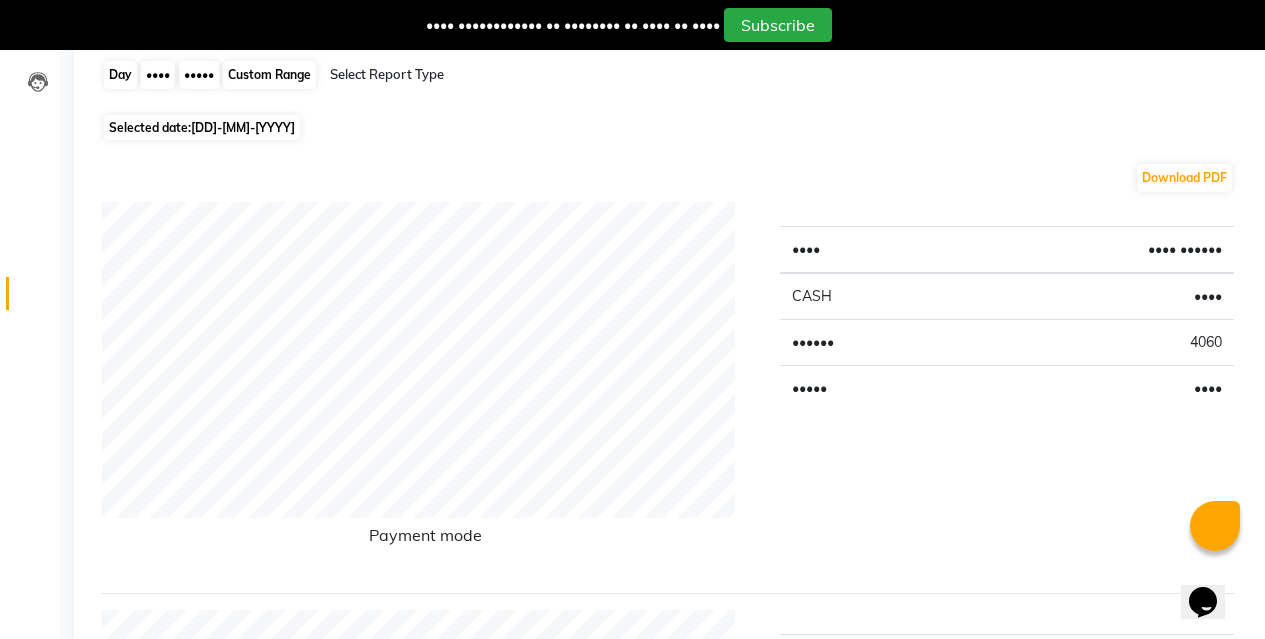 click on "Day" at bounding box center (120, 75) 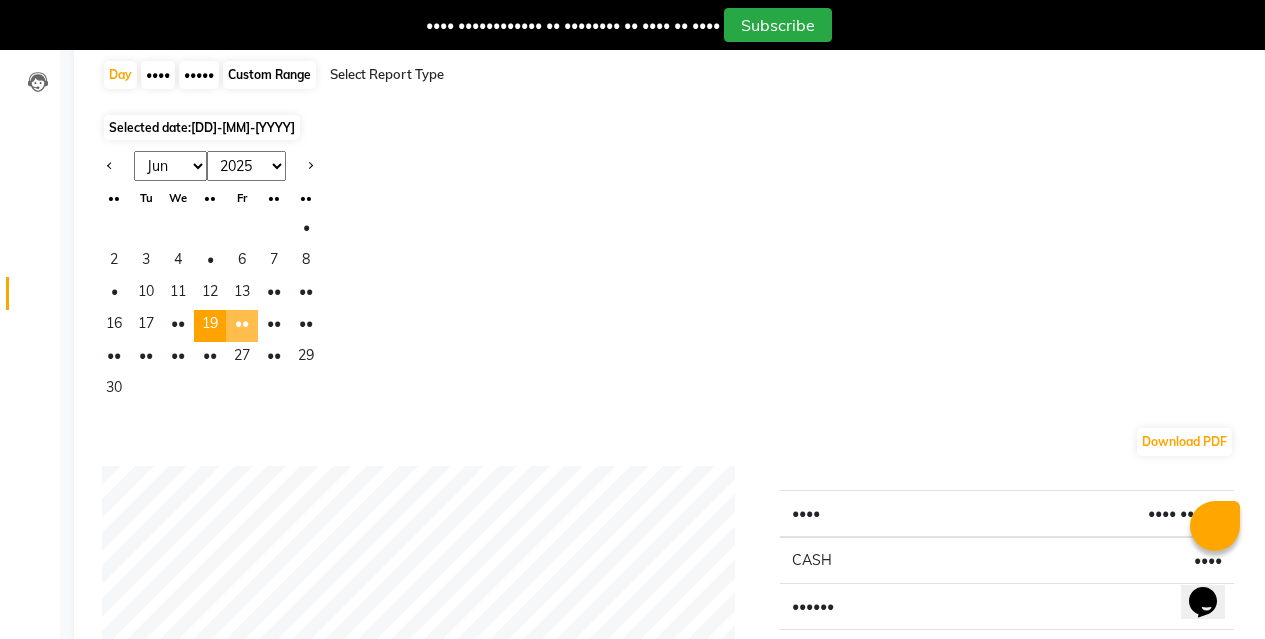 click on "••" at bounding box center (242, 326) 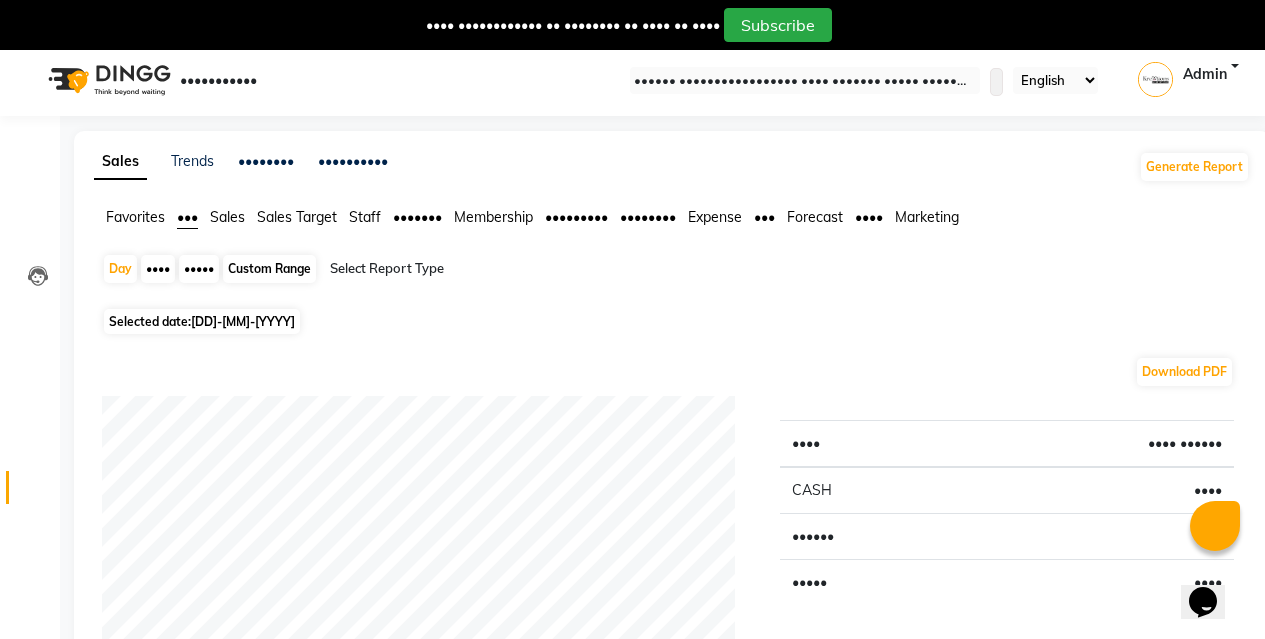 scroll, scrollTop: 0, scrollLeft: 0, axis: both 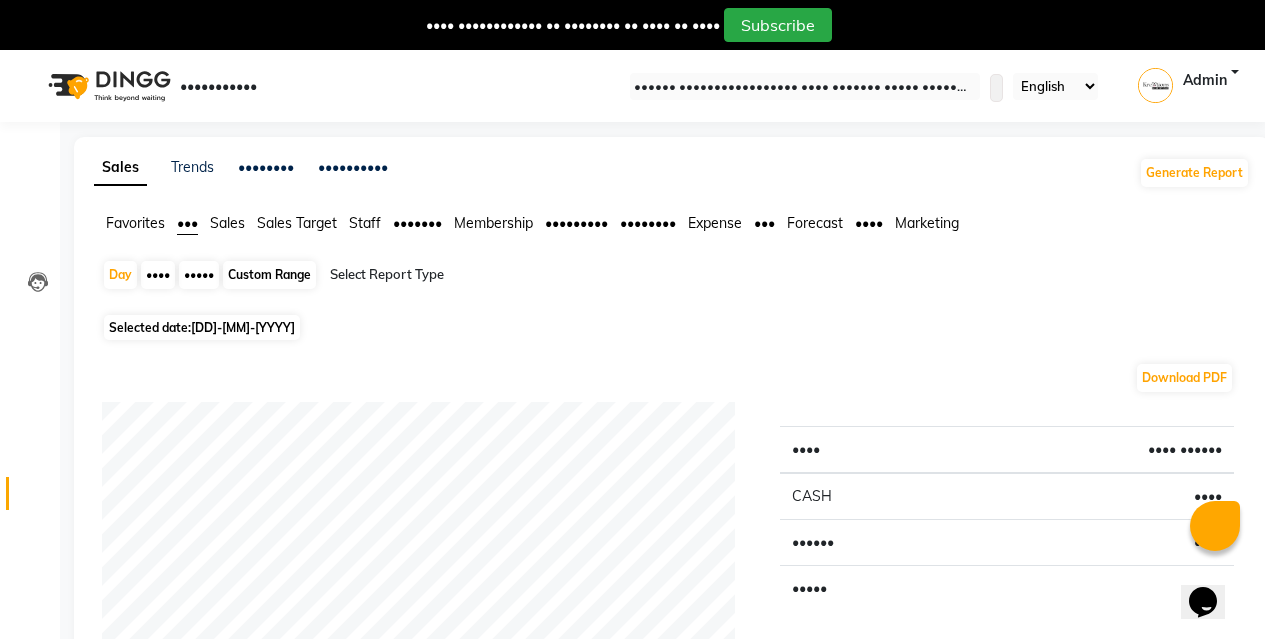 click on "Staff" at bounding box center (135, 223) 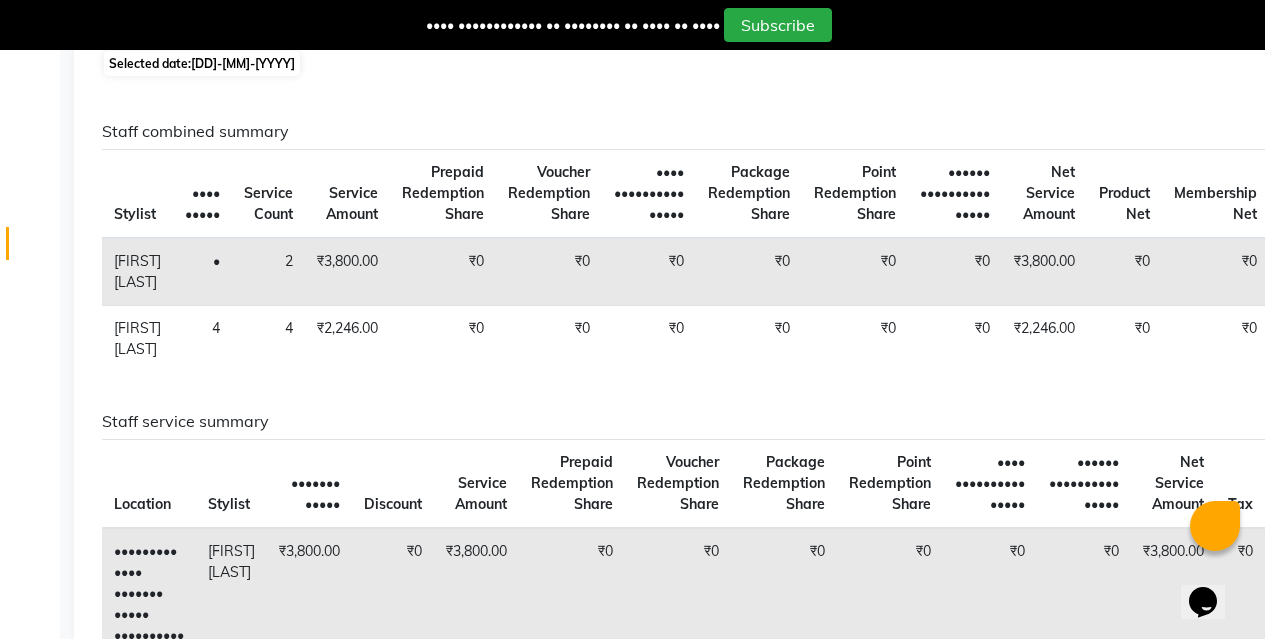 scroll, scrollTop: 150, scrollLeft: 0, axis: vertical 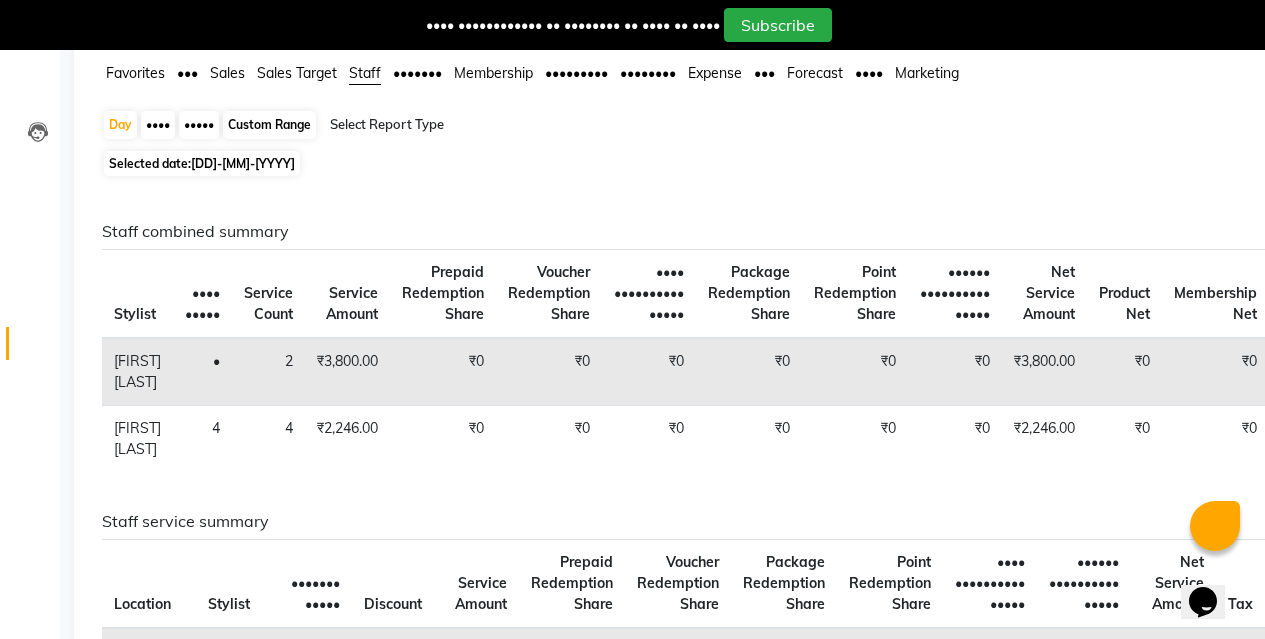 click on "•••" at bounding box center [135, 73] 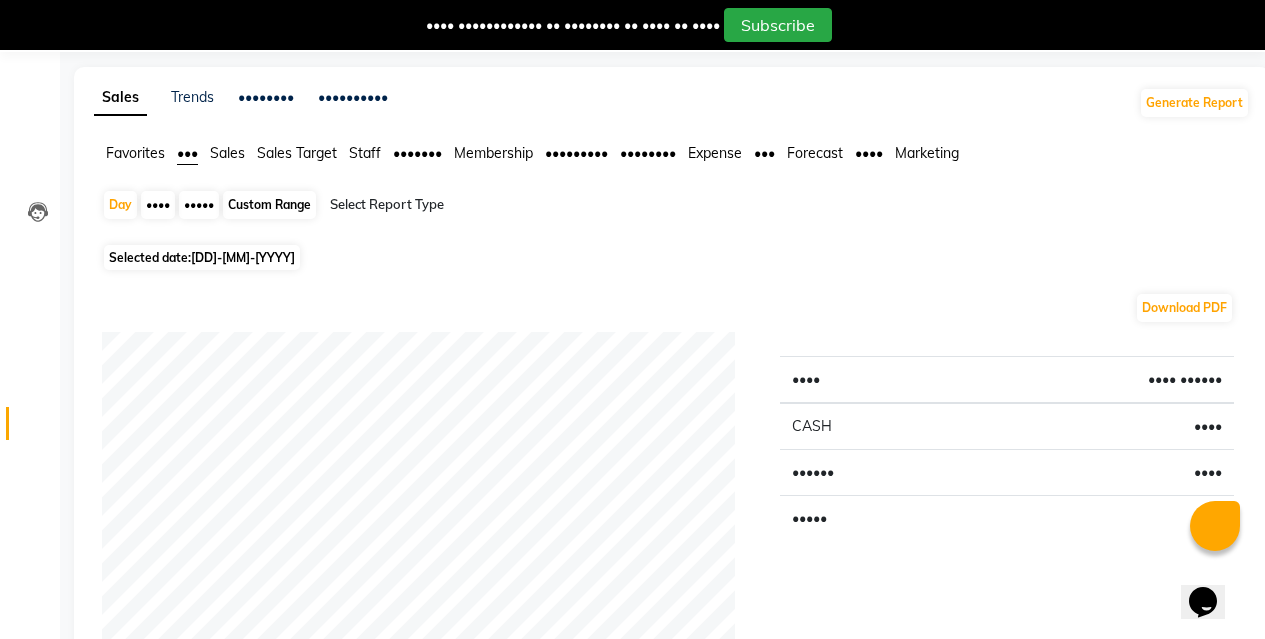 scroll, scrollTop: 50, scrollLeft: 0, axis: vertical 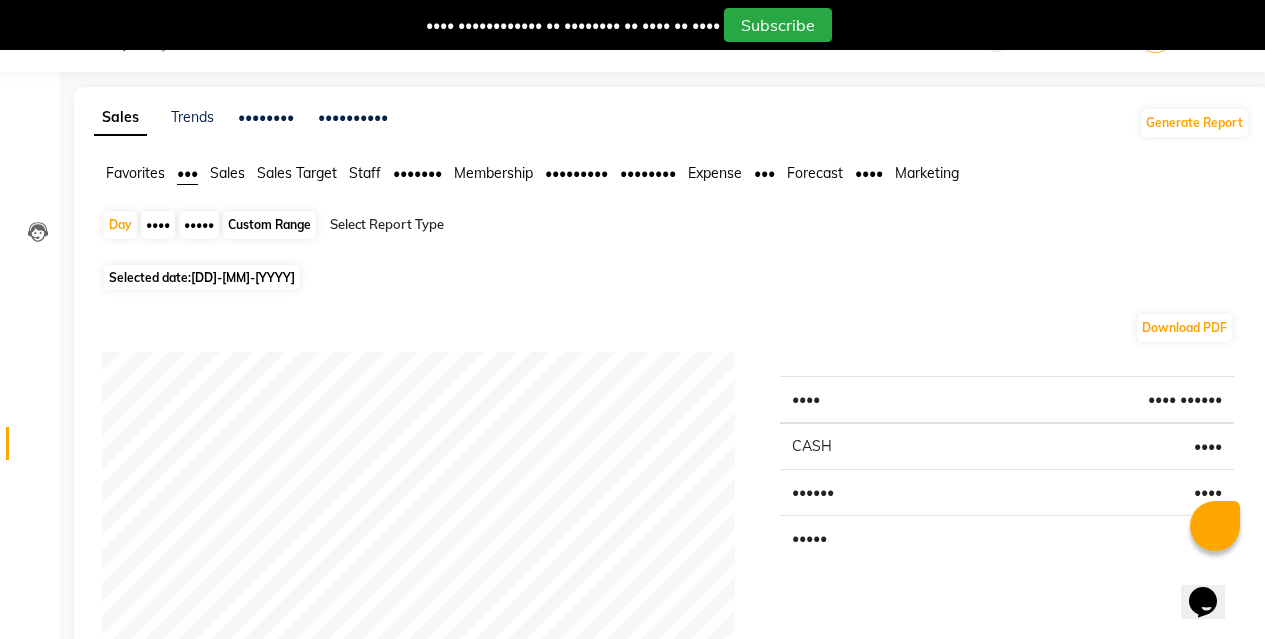 click on "Staff" at bounding box center [135, 173] 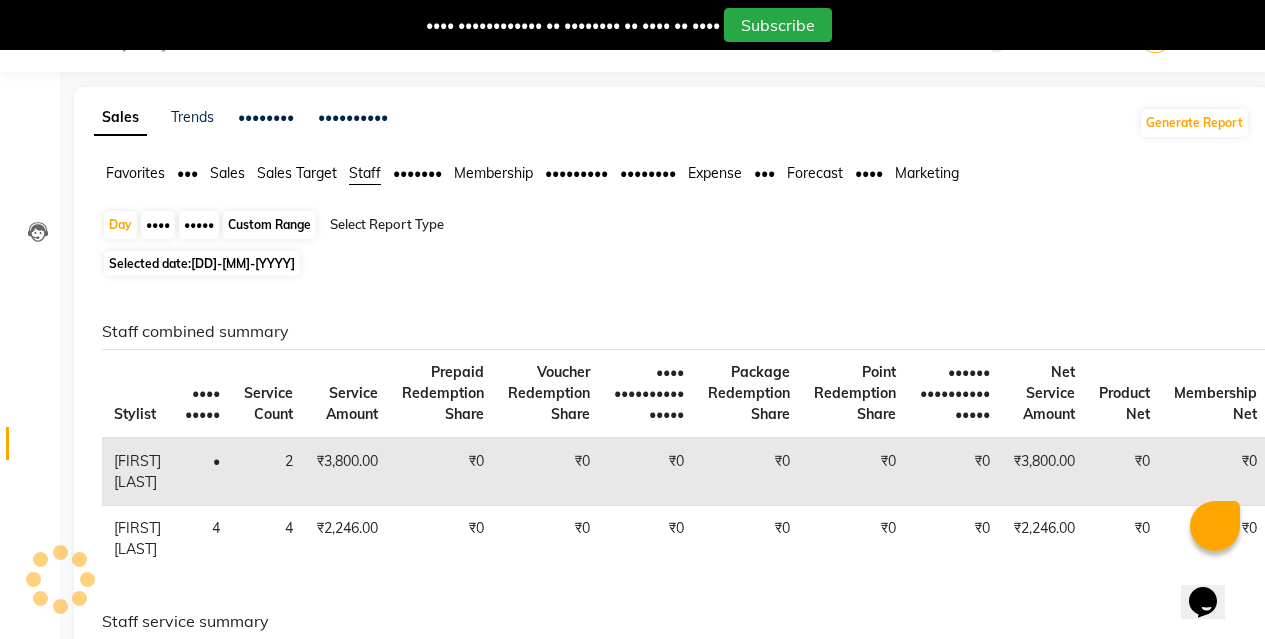 scroll, scrollTop: 150, scrollLeft: 0, axis: vertical 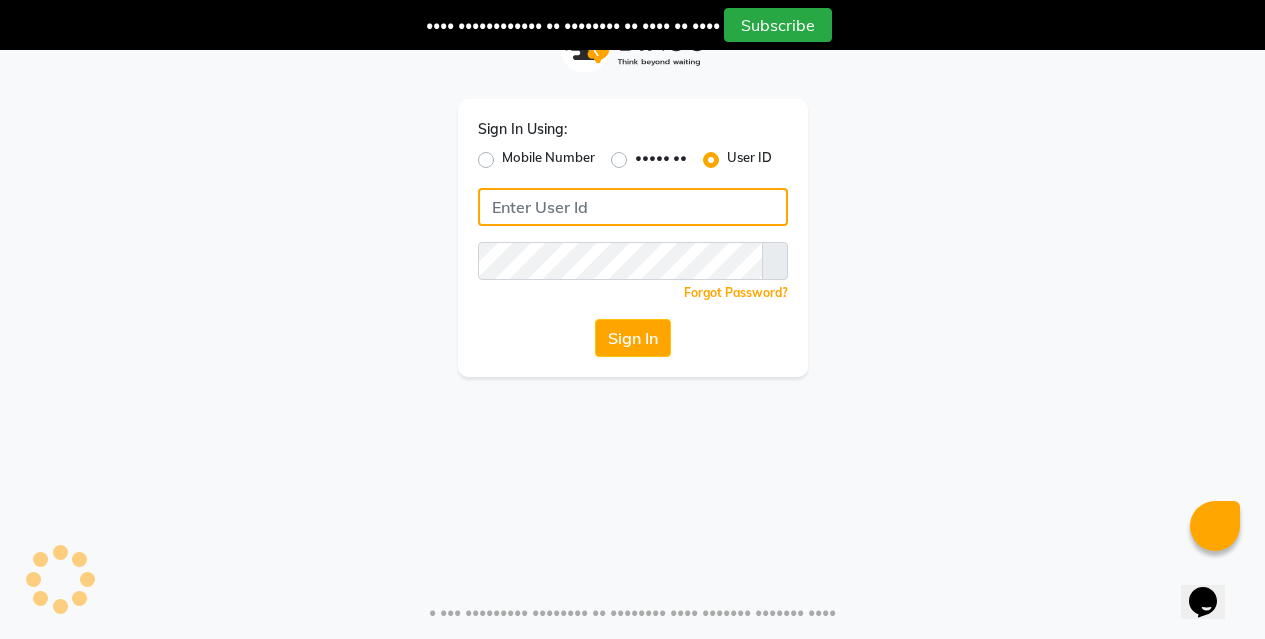 type on "••••••••••••••" 